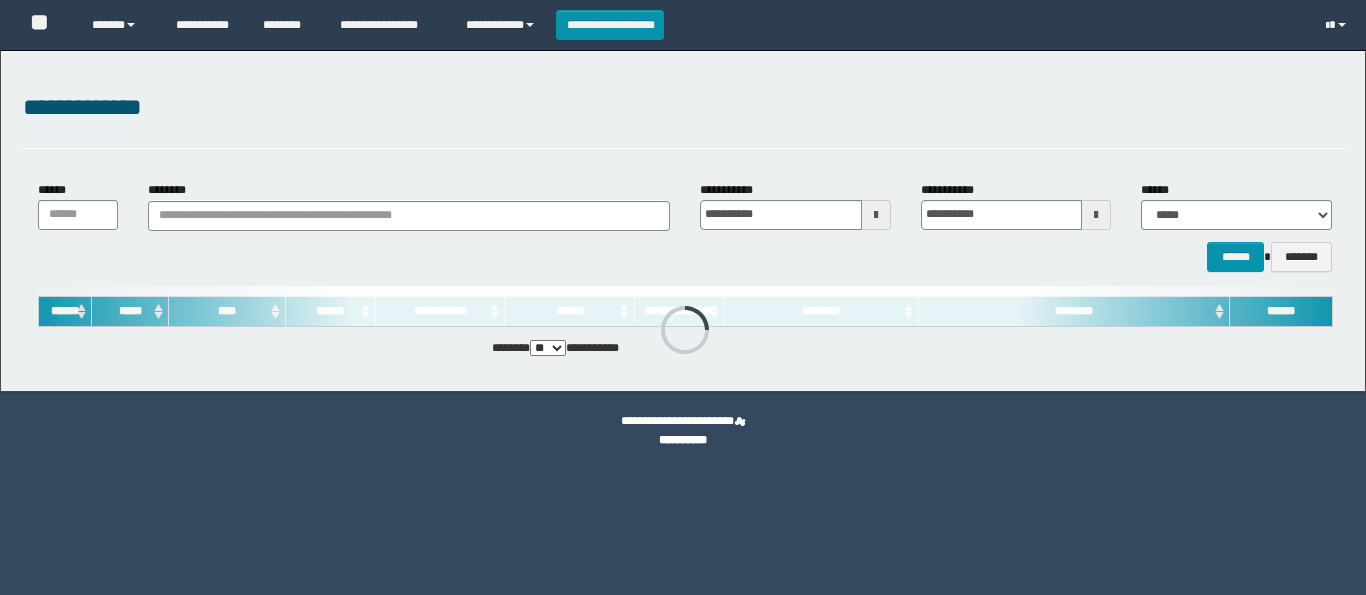 scroll, scrollTop: 0, scrollLeft: 0, axis: both 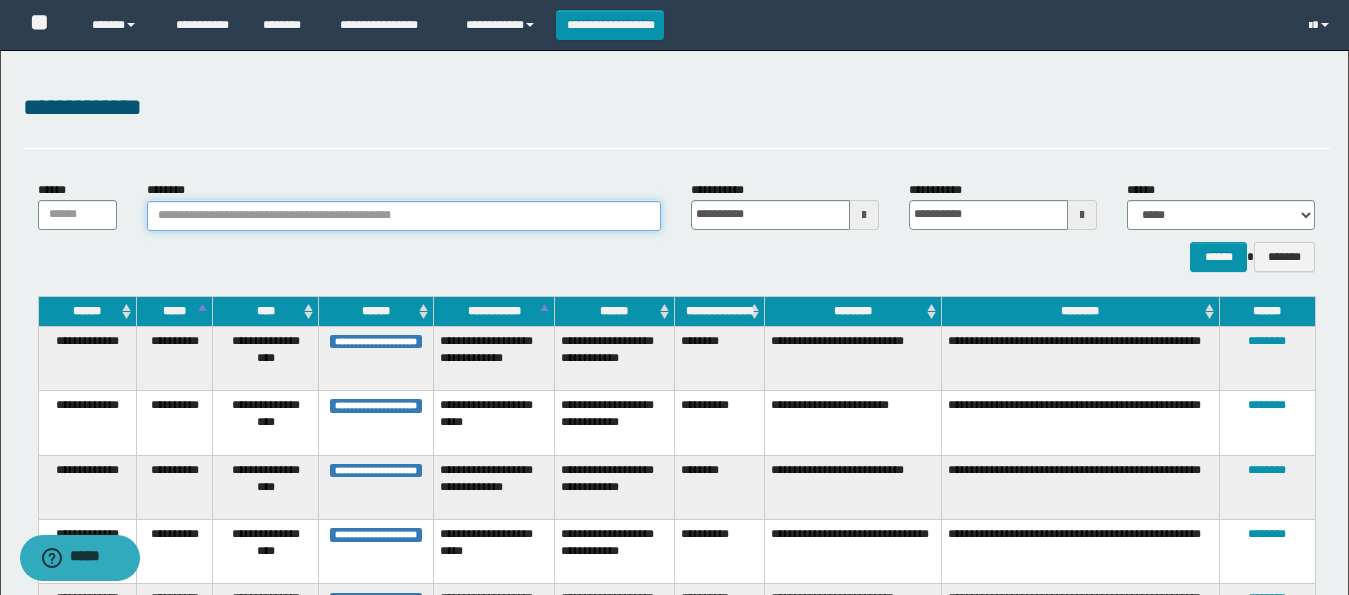 click on "********" at bounding box center (404, 216) 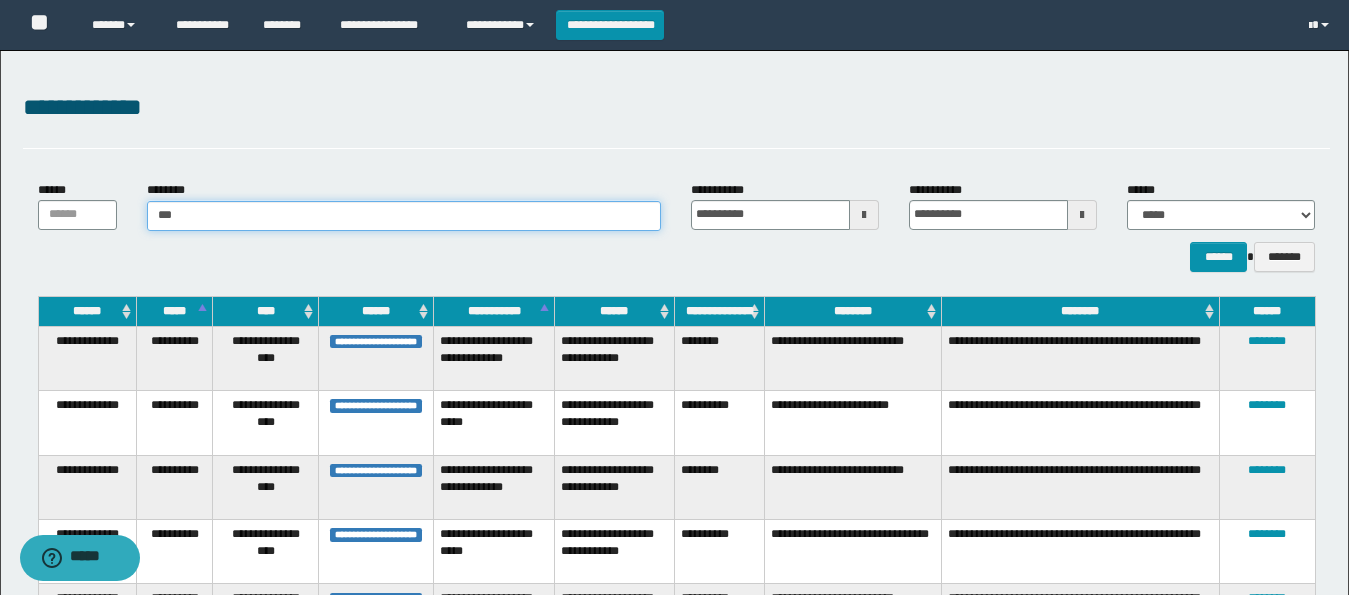 type on "****" 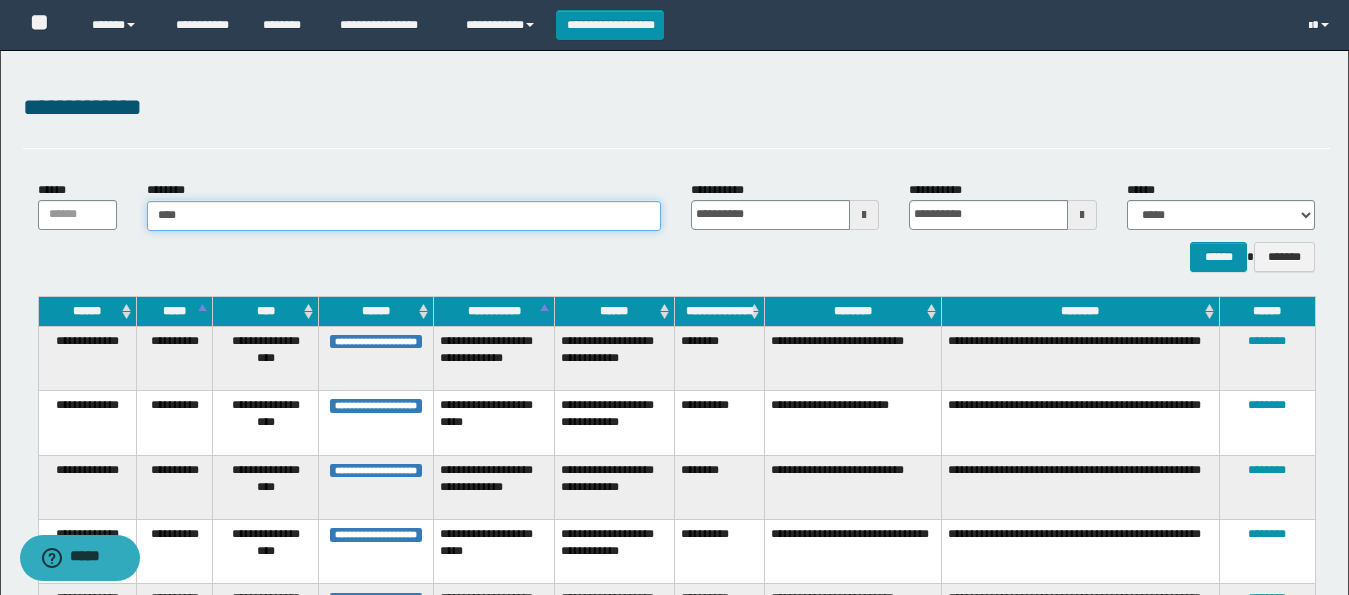 type on "****" 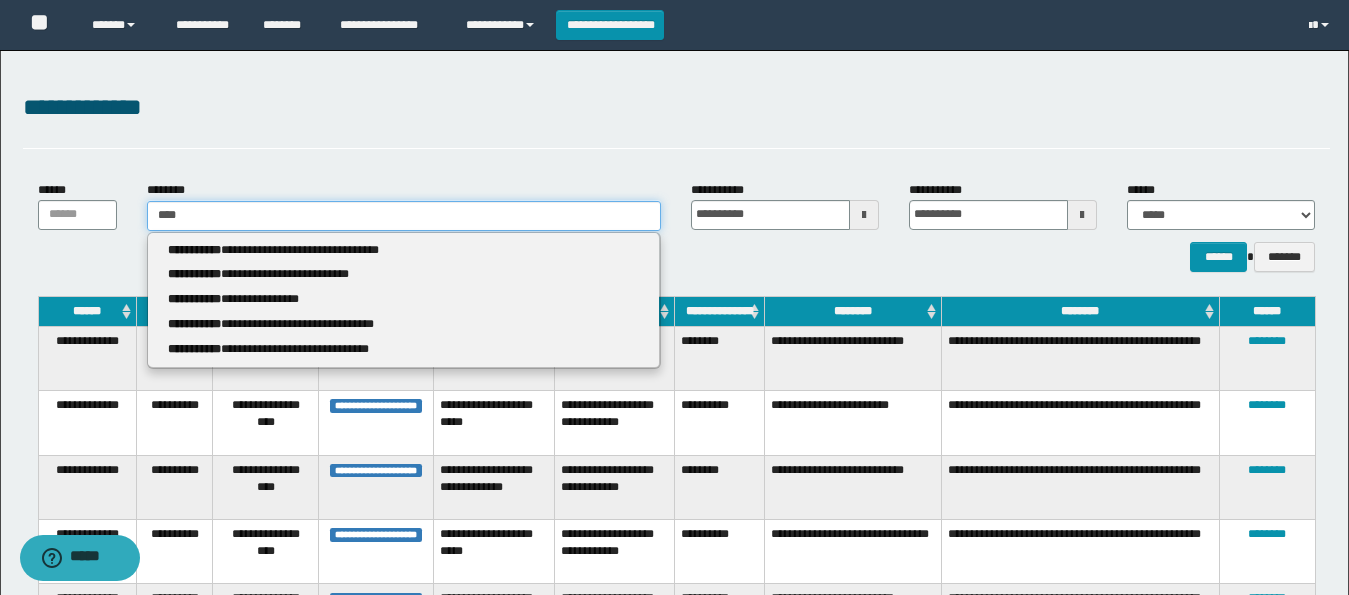 type 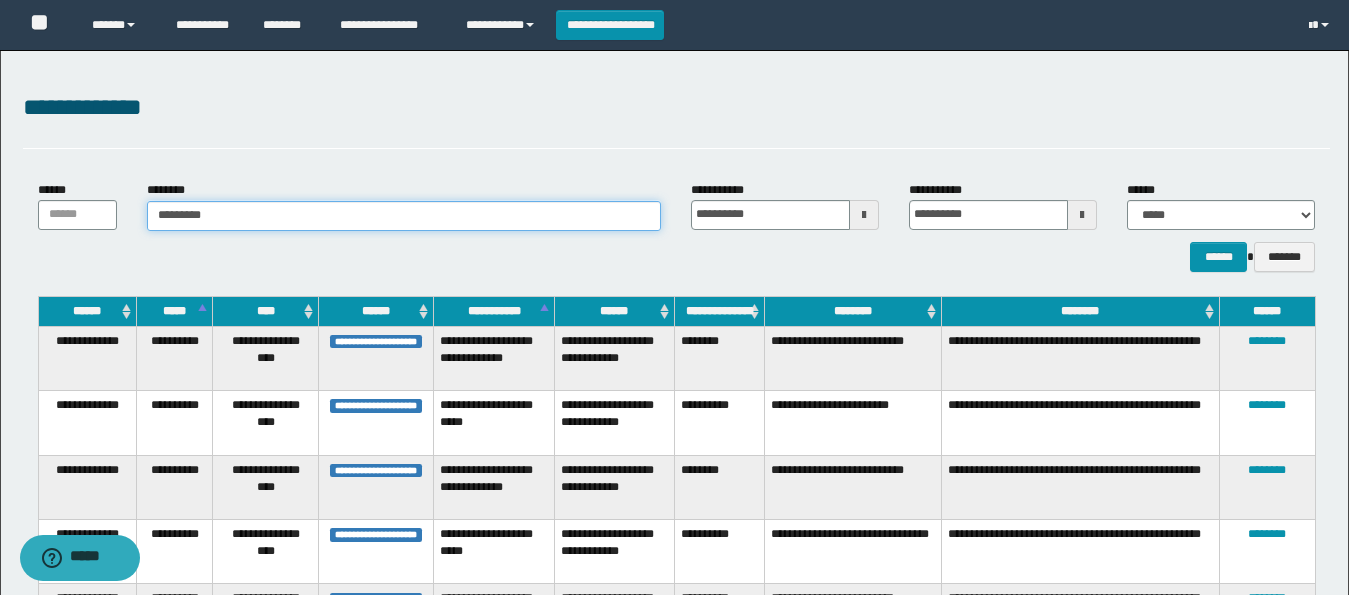 click on "*********" at bounding box center [404, 216] 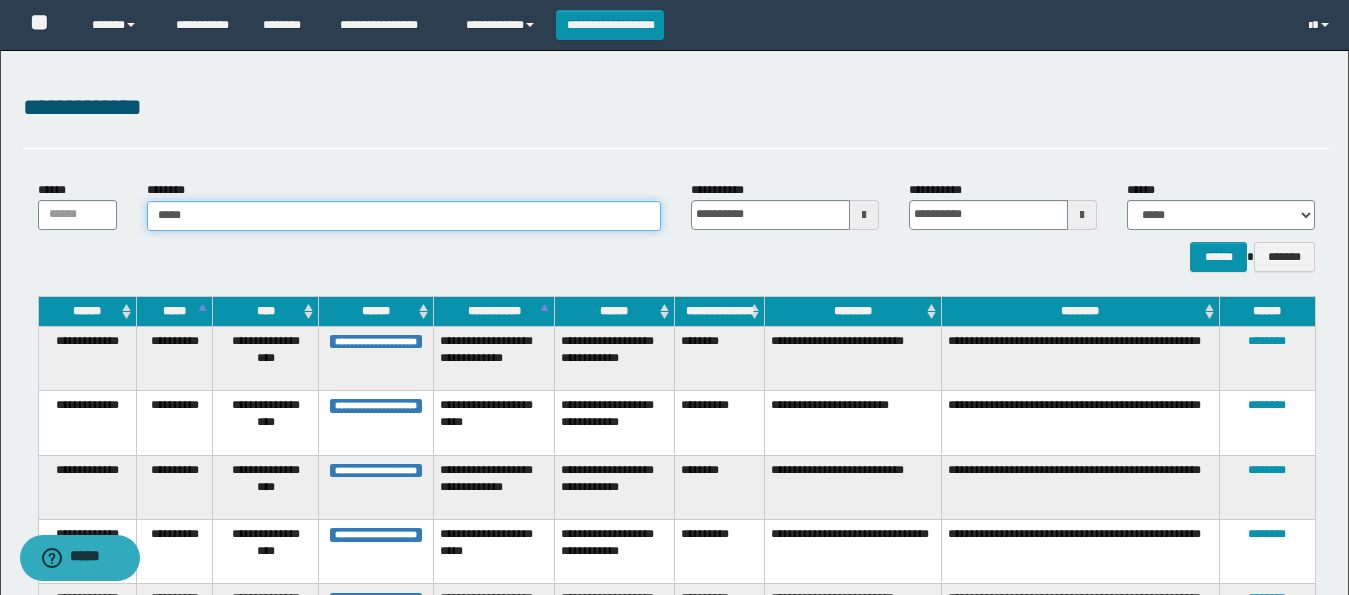 type on "****" 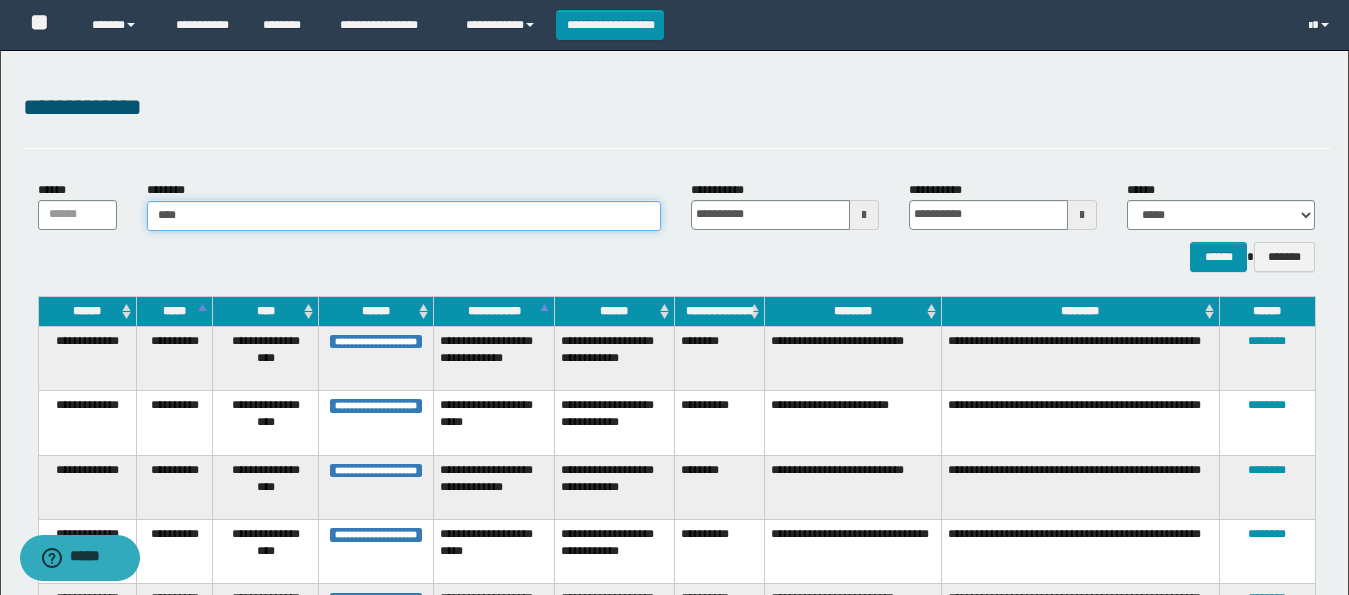 type on "****" 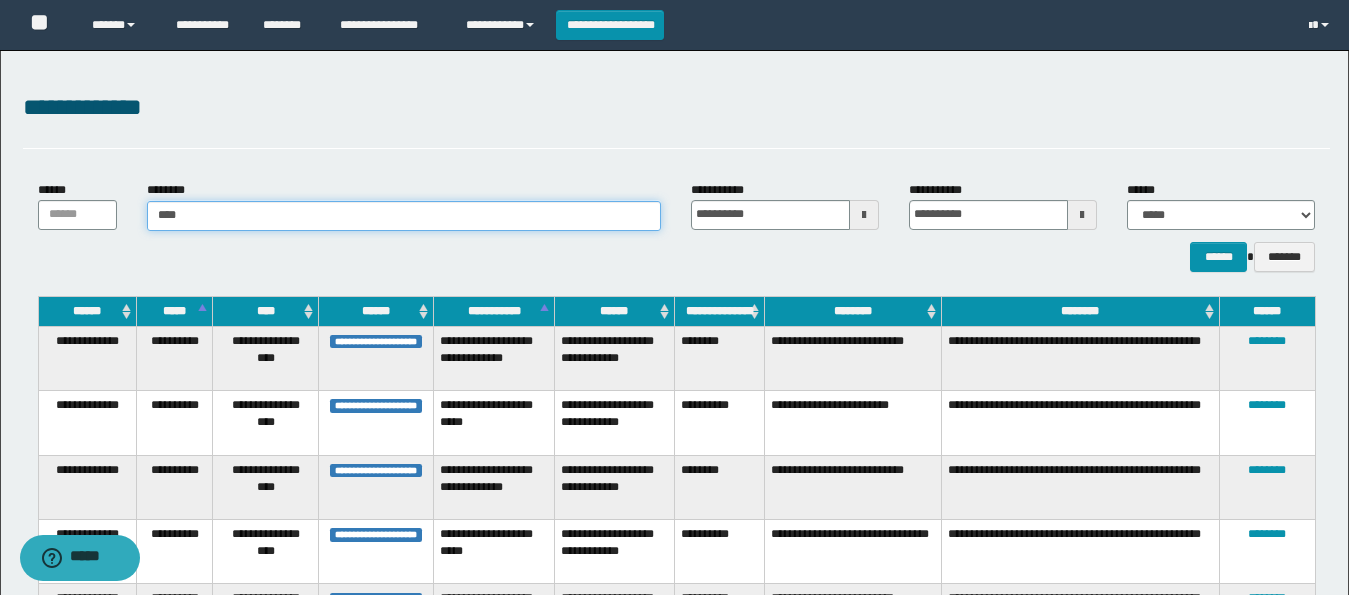 type 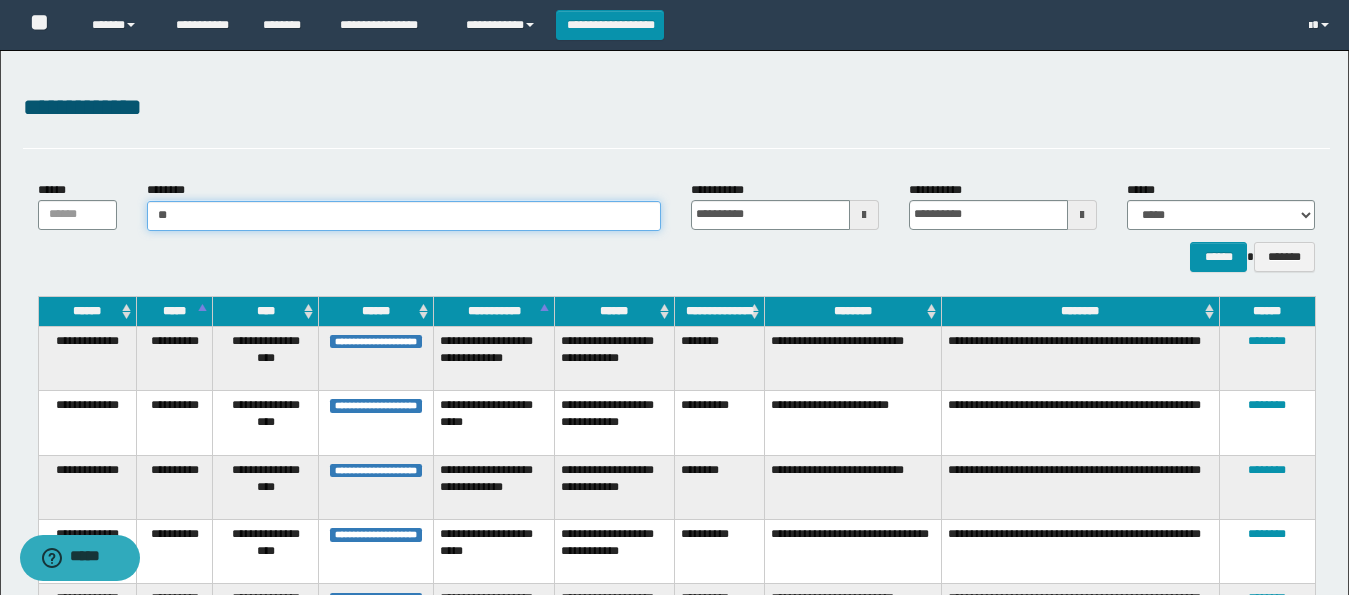 type on "*" 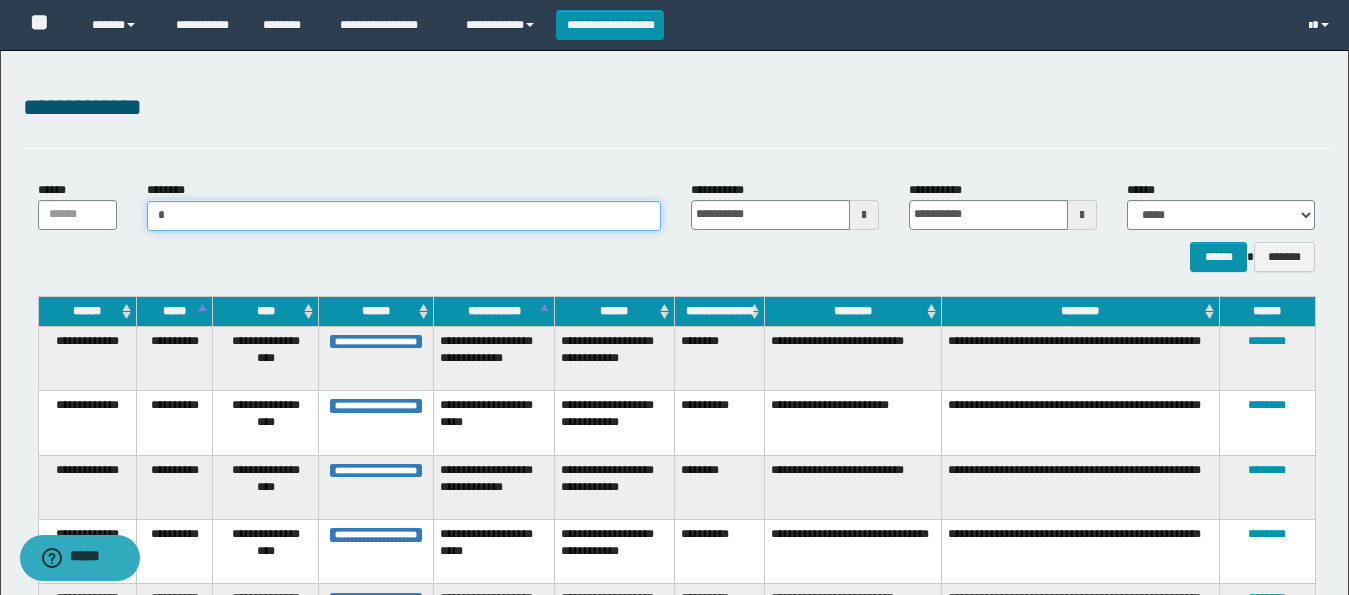 type on "**" 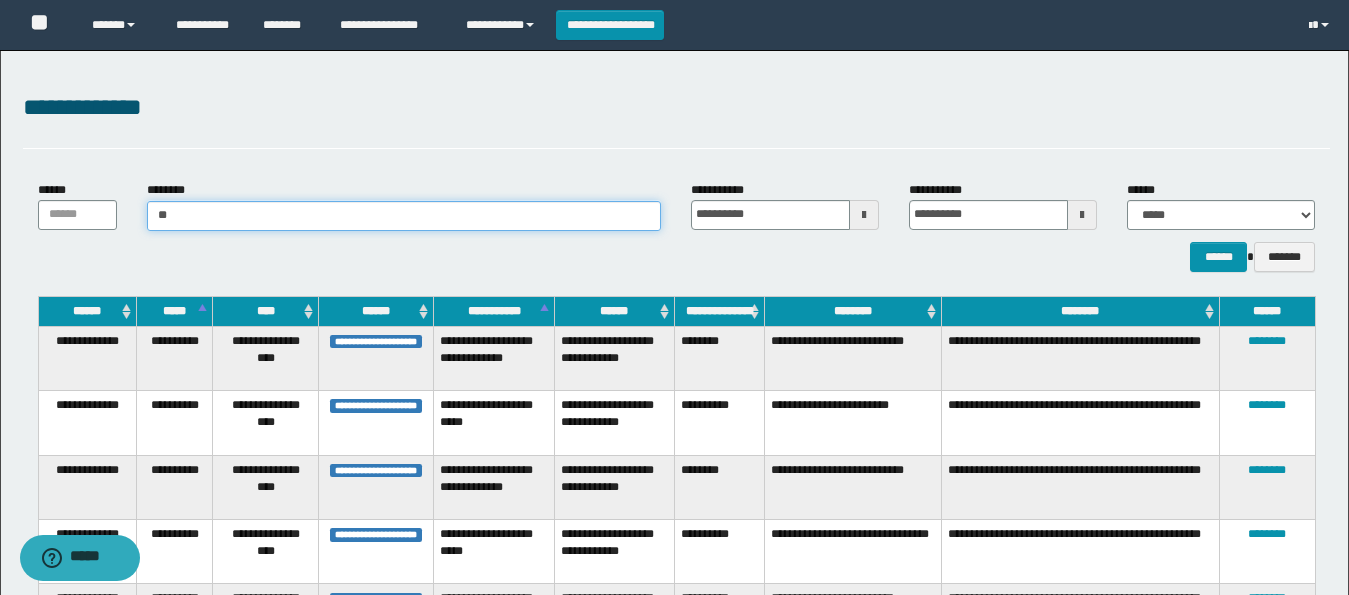 type on "**" 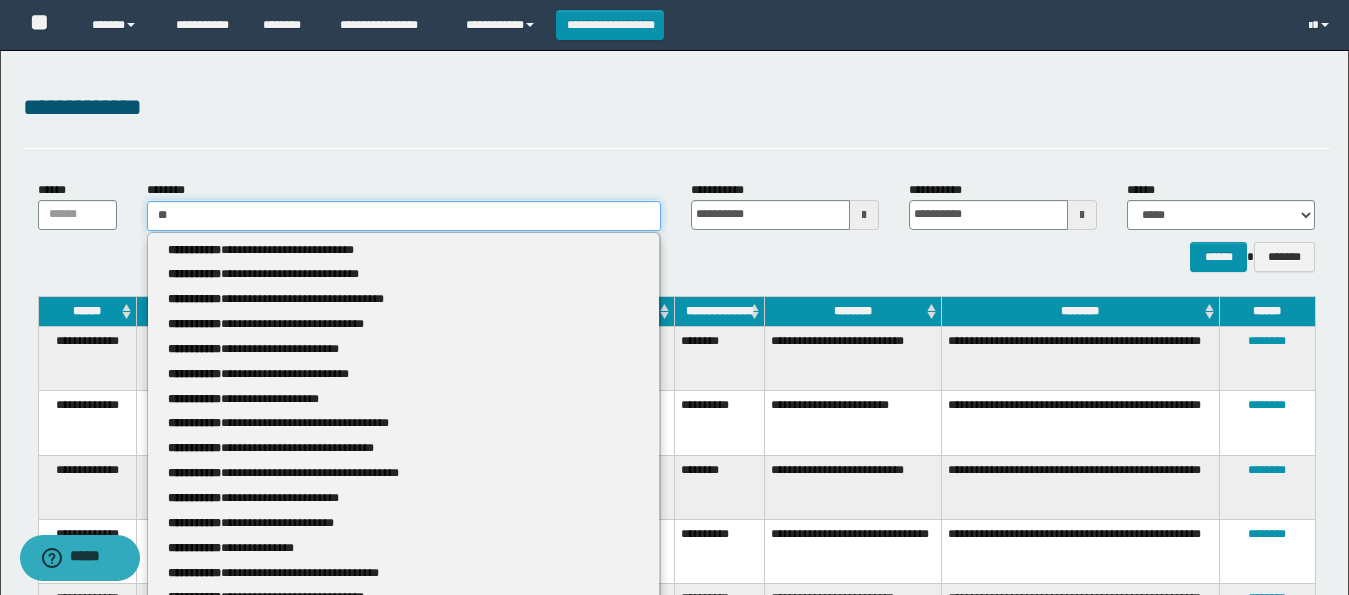type 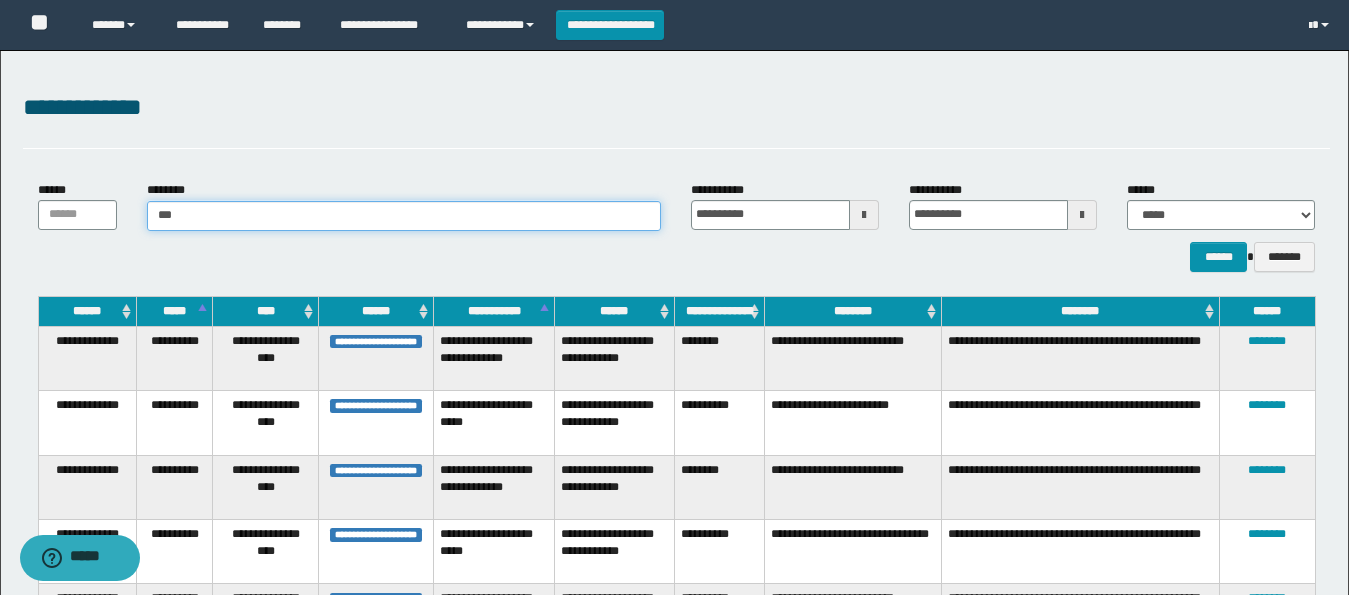type on "****" 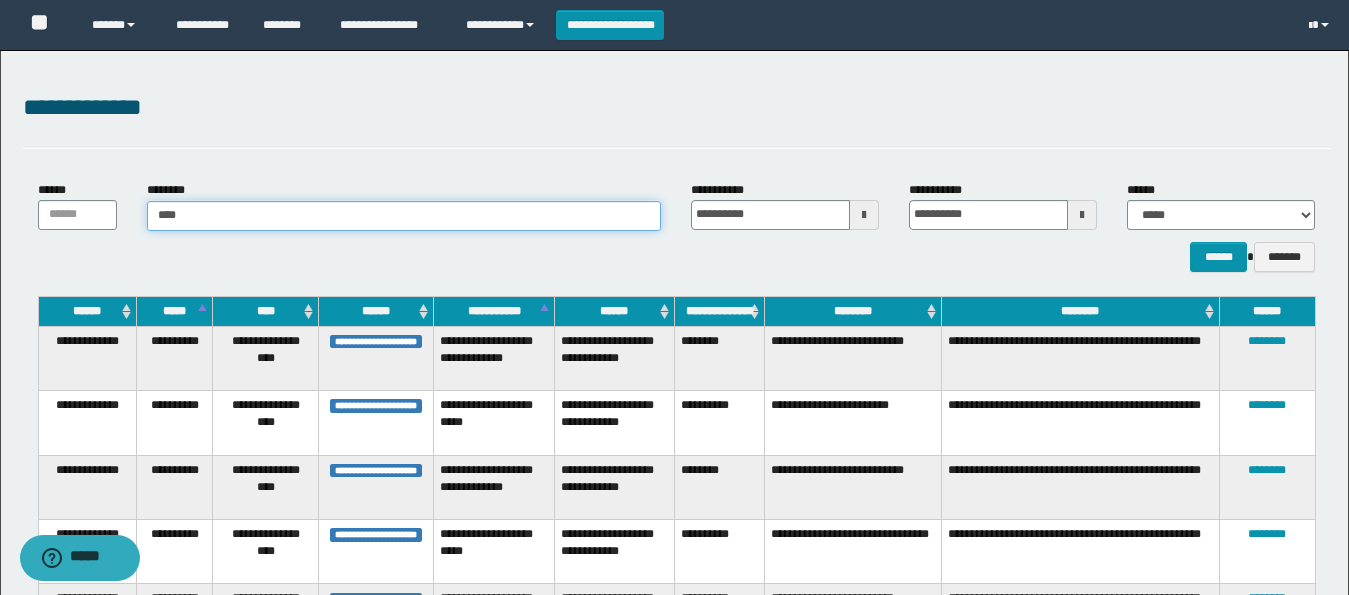 type on "****" 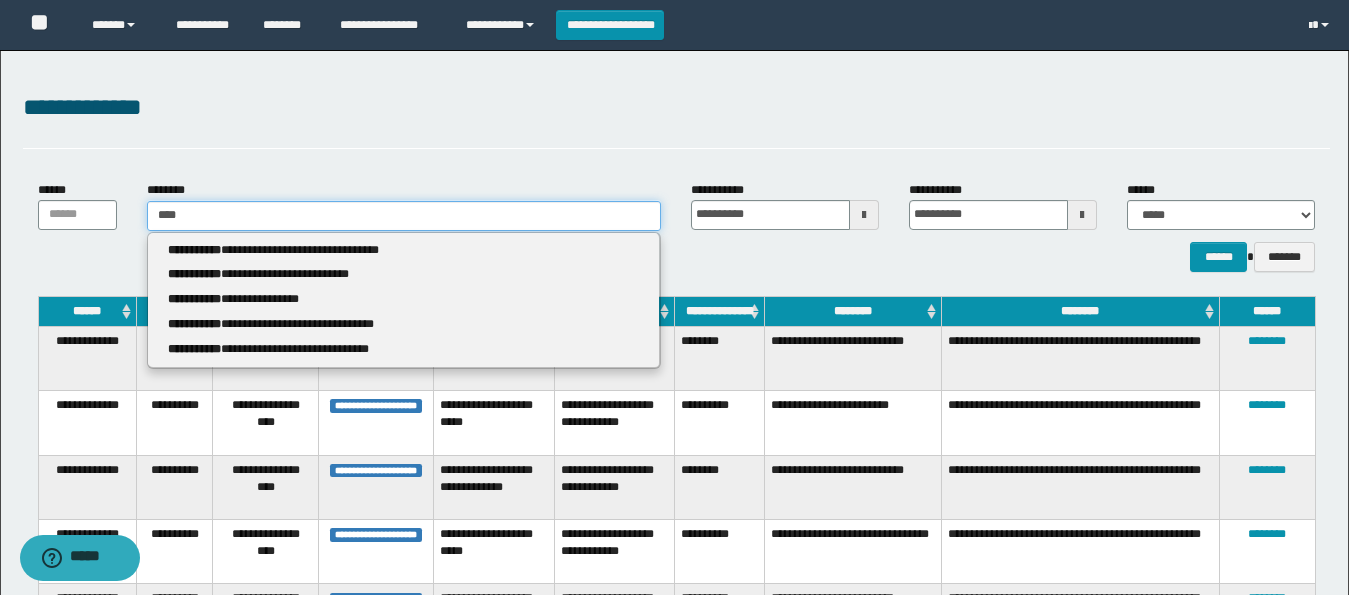 type 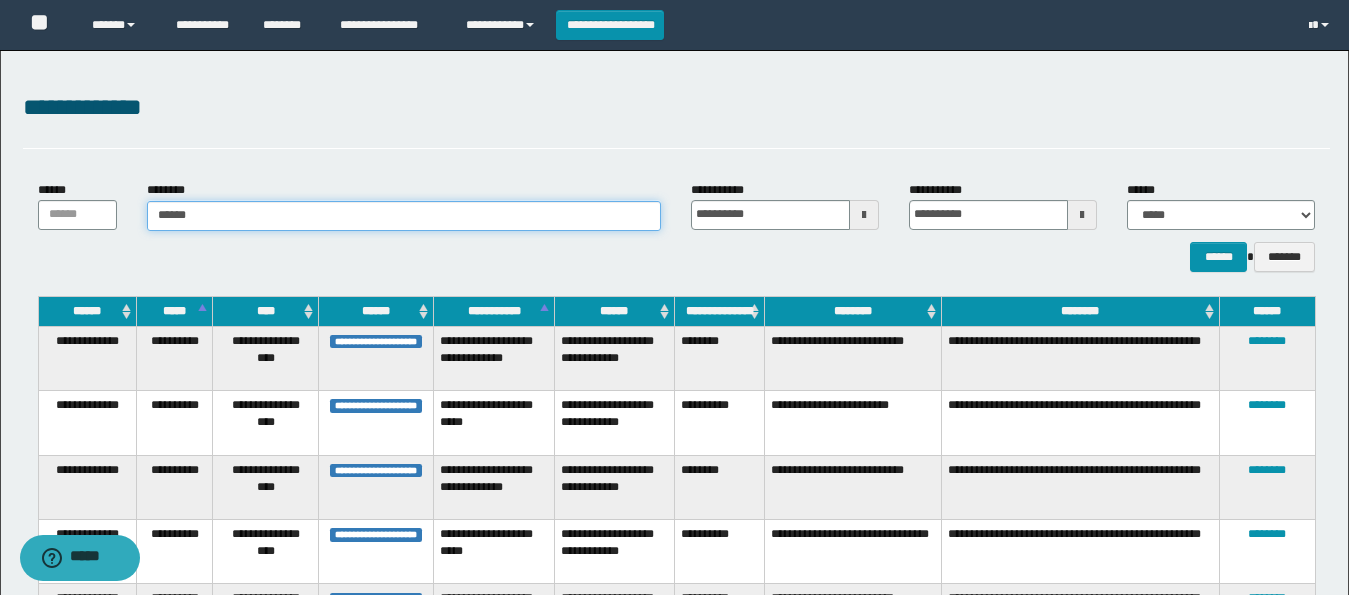 type on "*******" 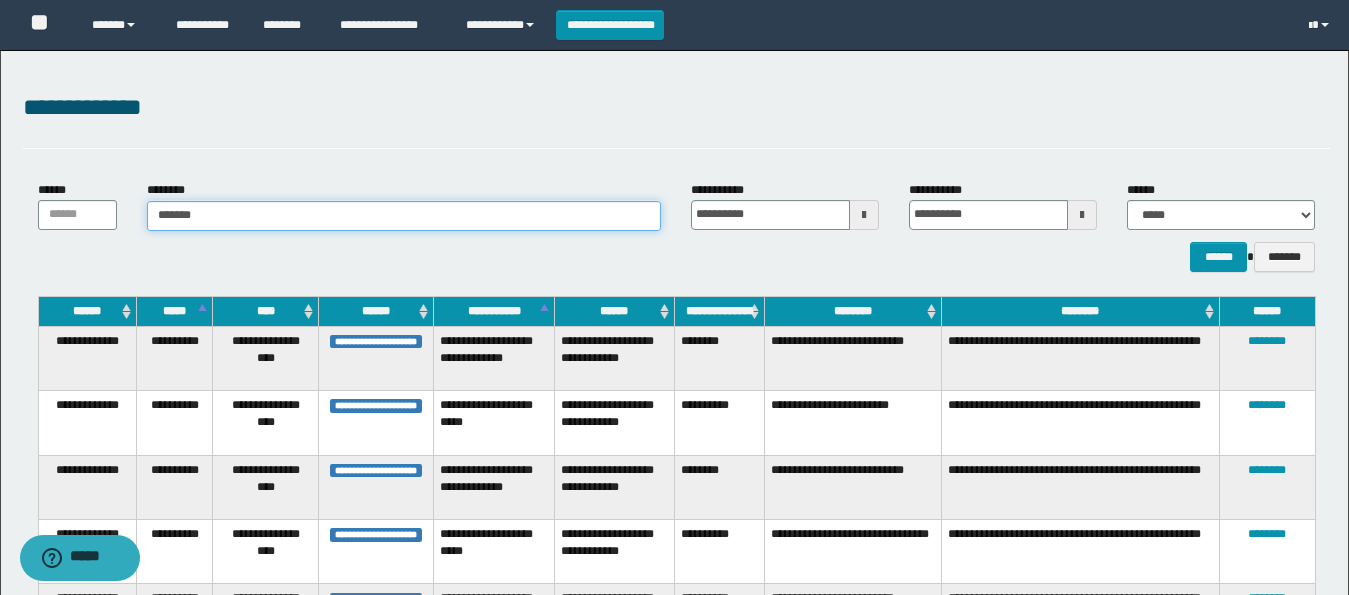 type on "*******" 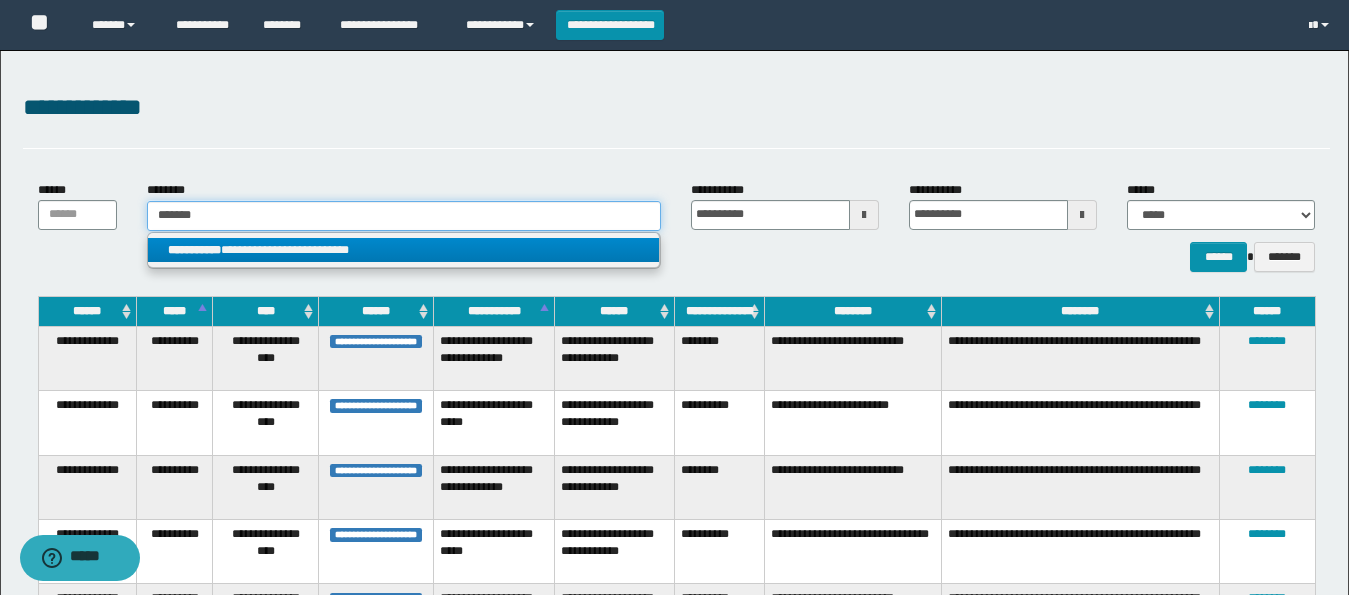 type on "*******" 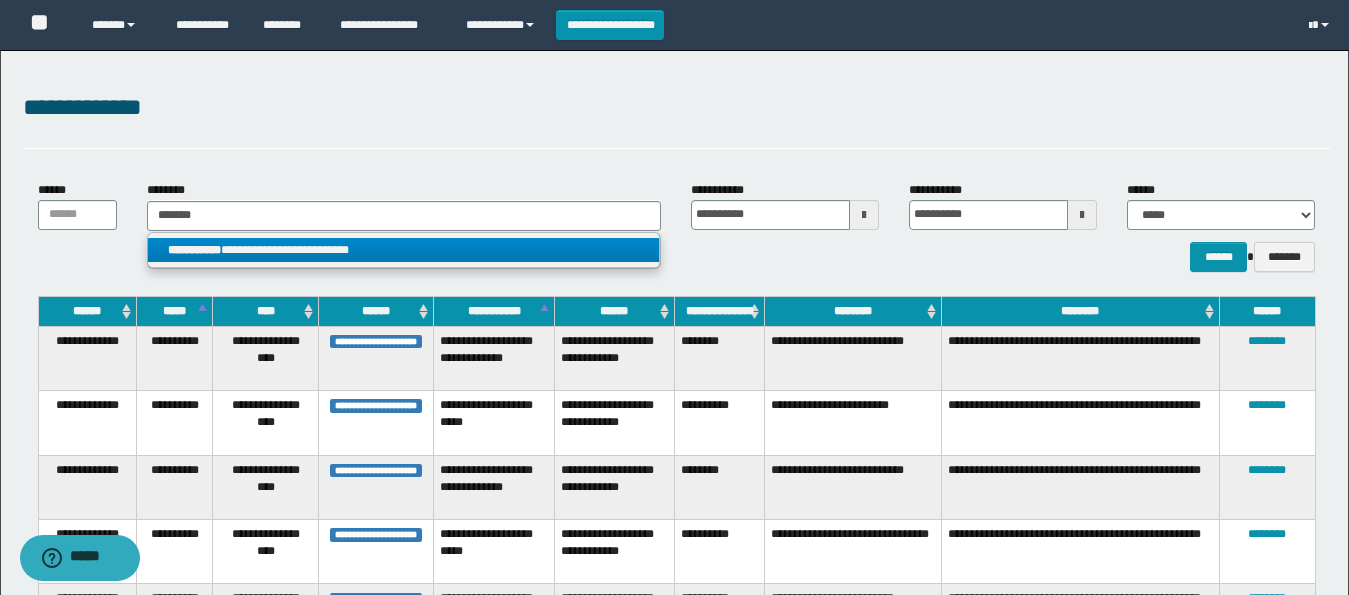 click on "**********" at bounding box center (404, 250) 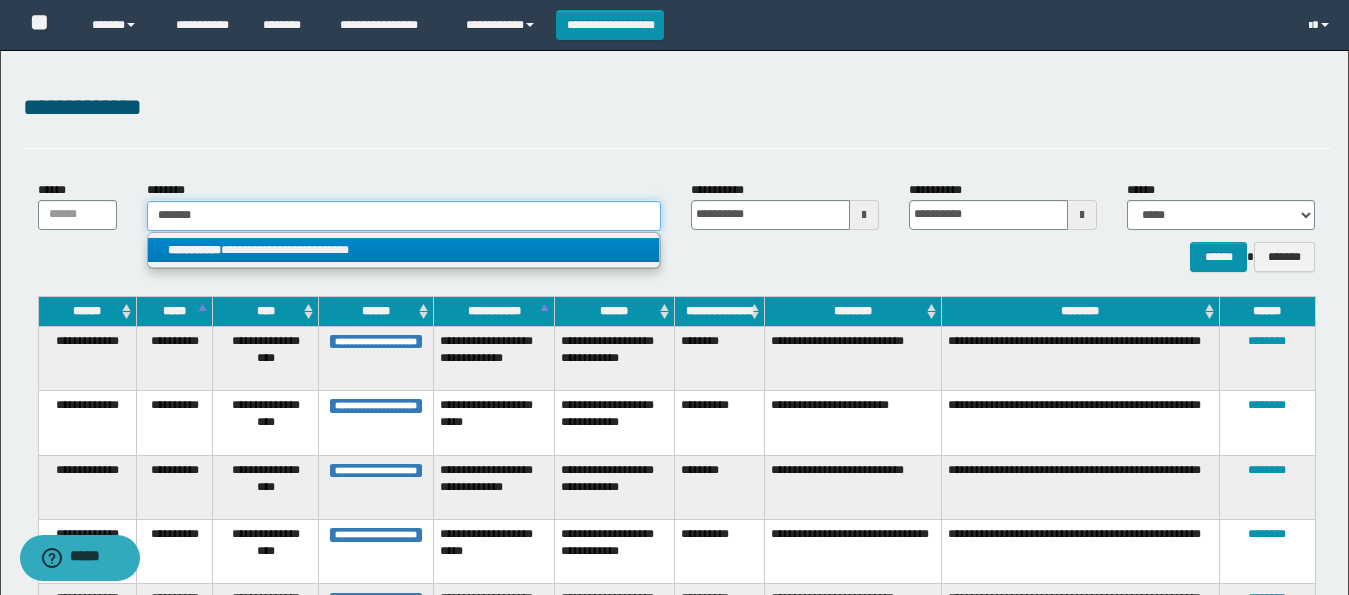 type 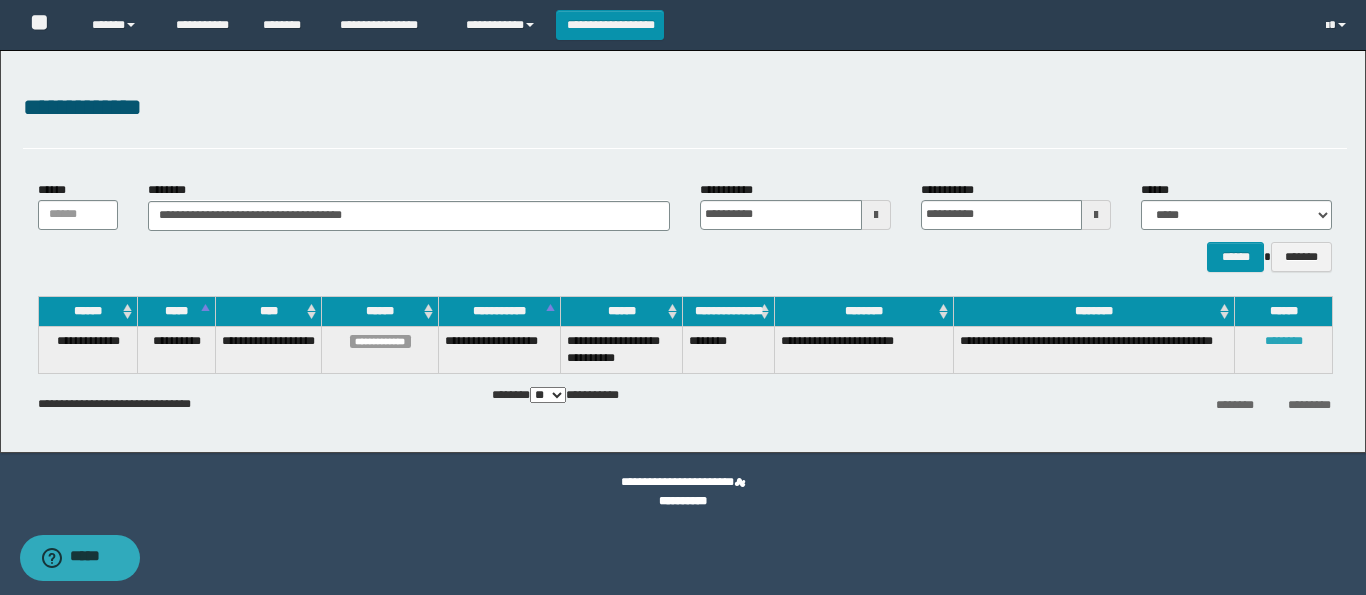 click on "********" at bounding box center [1284, 341] 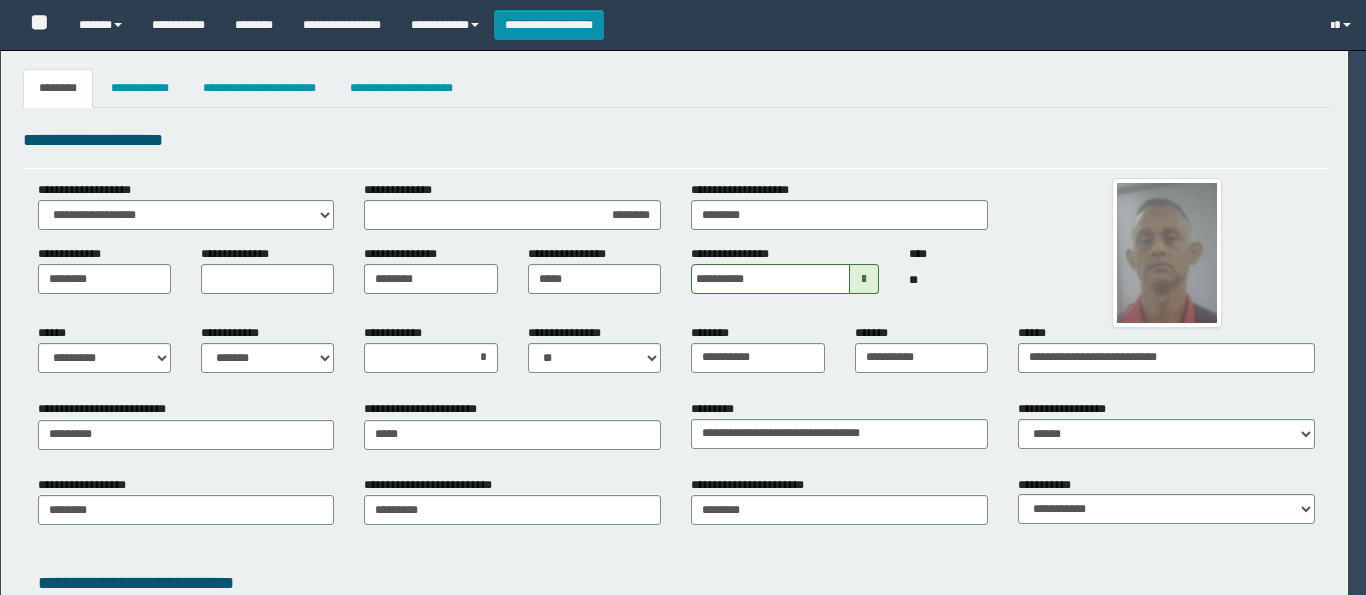 select on "*" 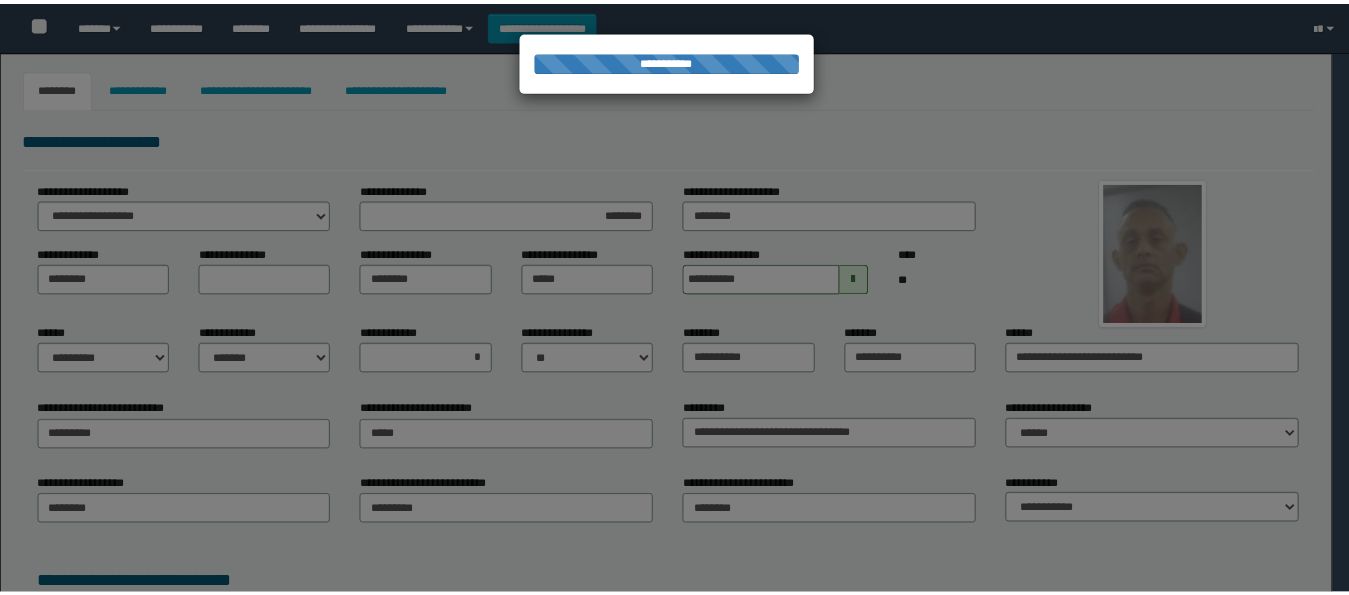 scroll, scrollTop: 0, scrollLeft: 0, axis: both 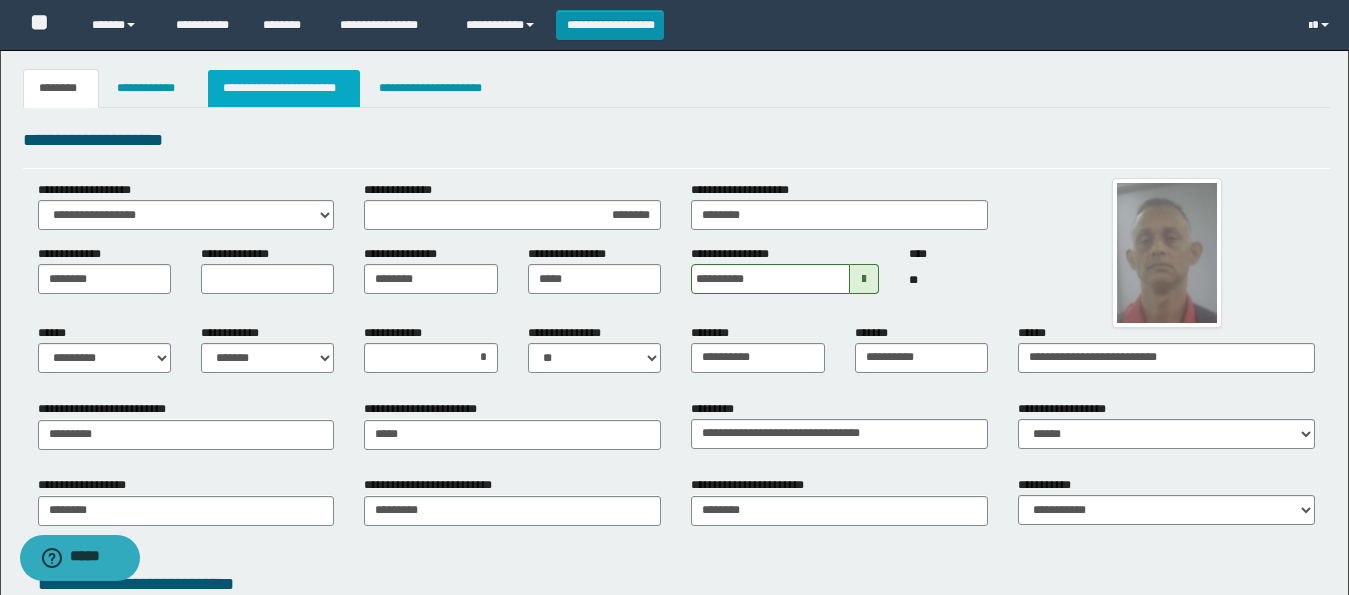 click on "**********" at bounding box center (284, 88) 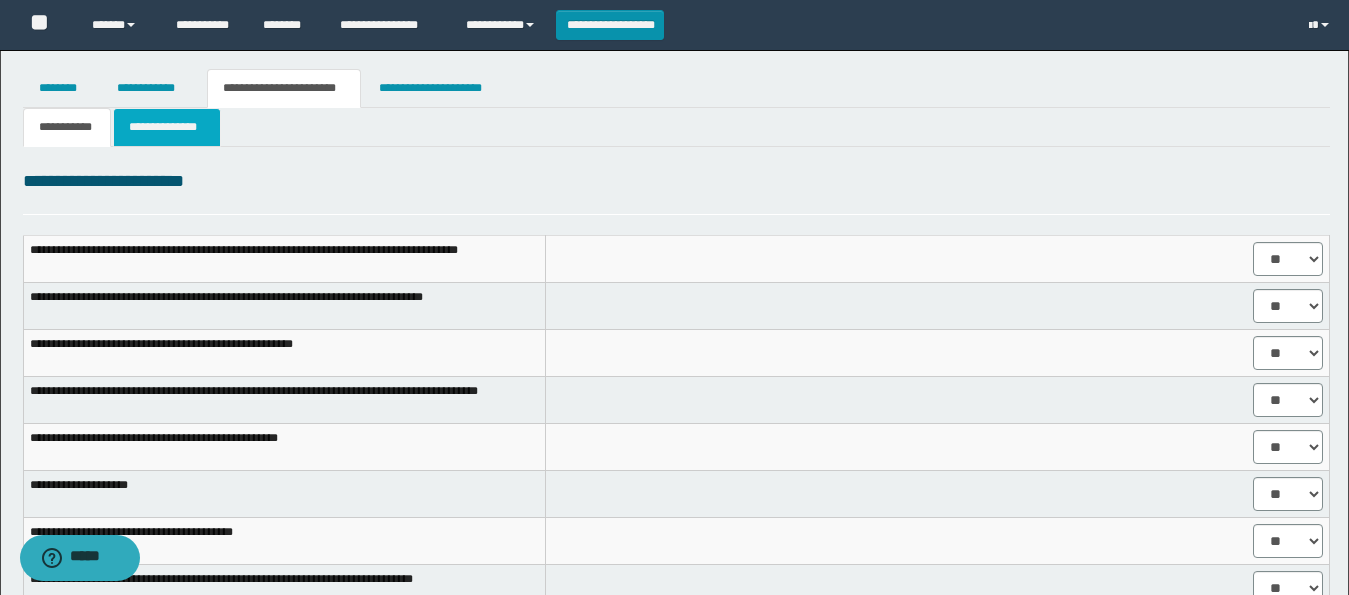click on "**********" at bounding box center (167, 127) 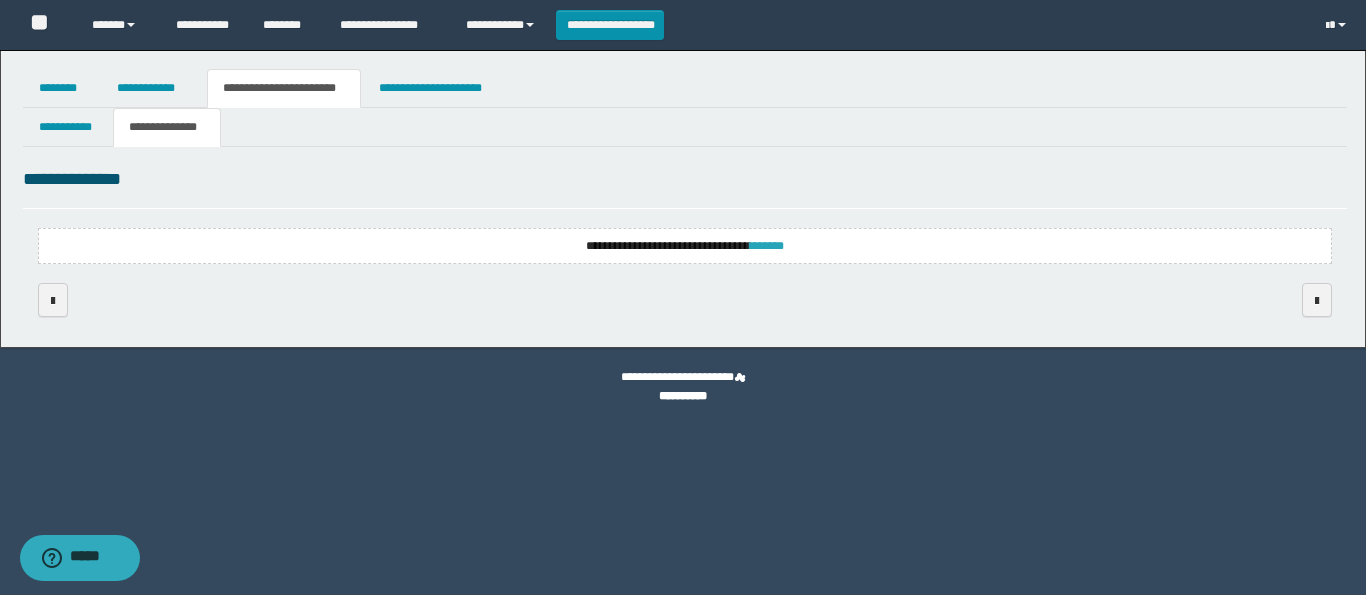 click on "*******" at bounding box center [767, 246] 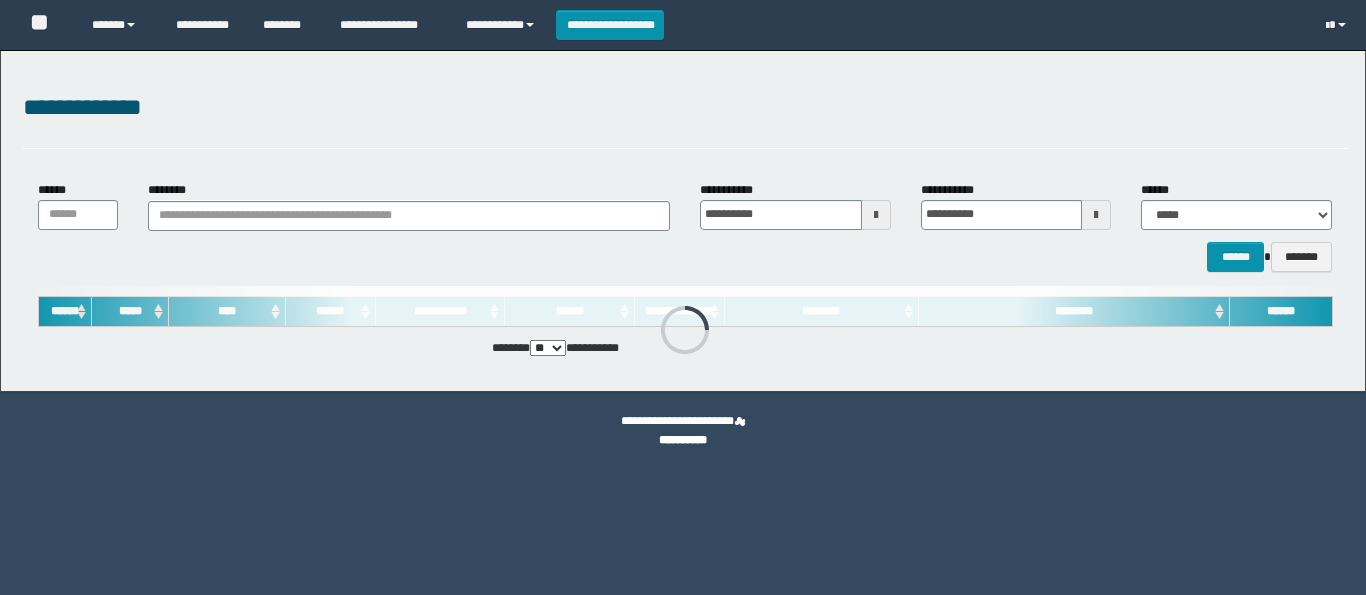 scroll, scrollTop: 0, scrollLeft: 0, axis: both 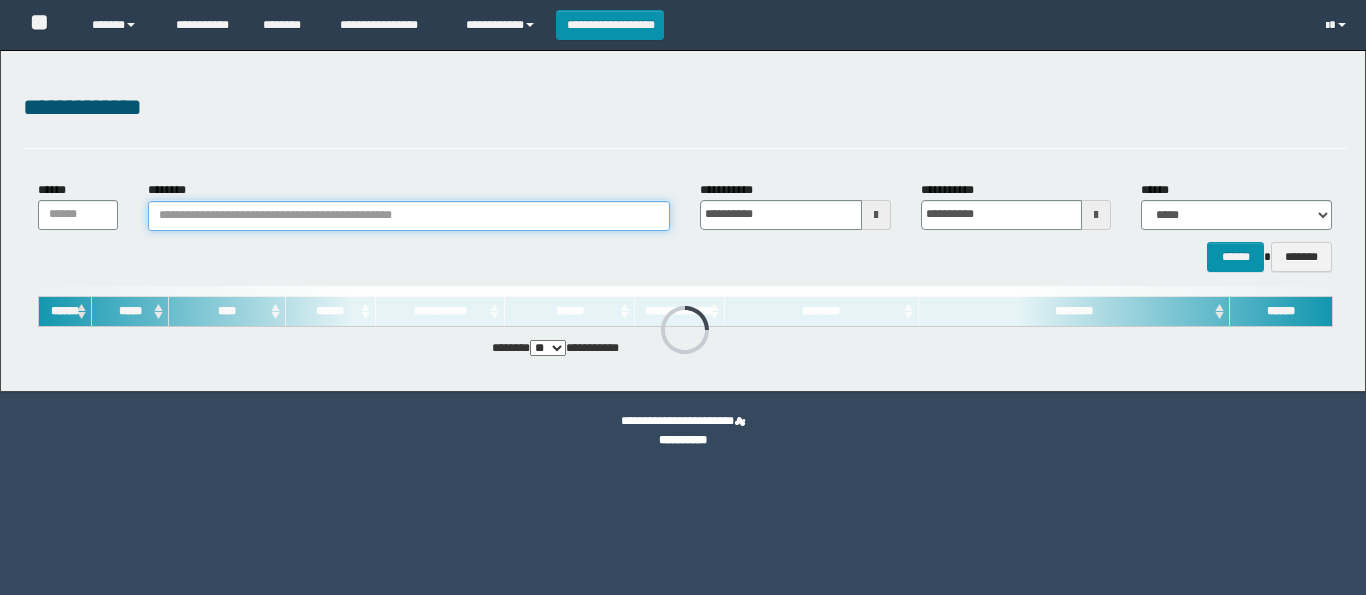 click on "********" at bounding box center (409, 216) 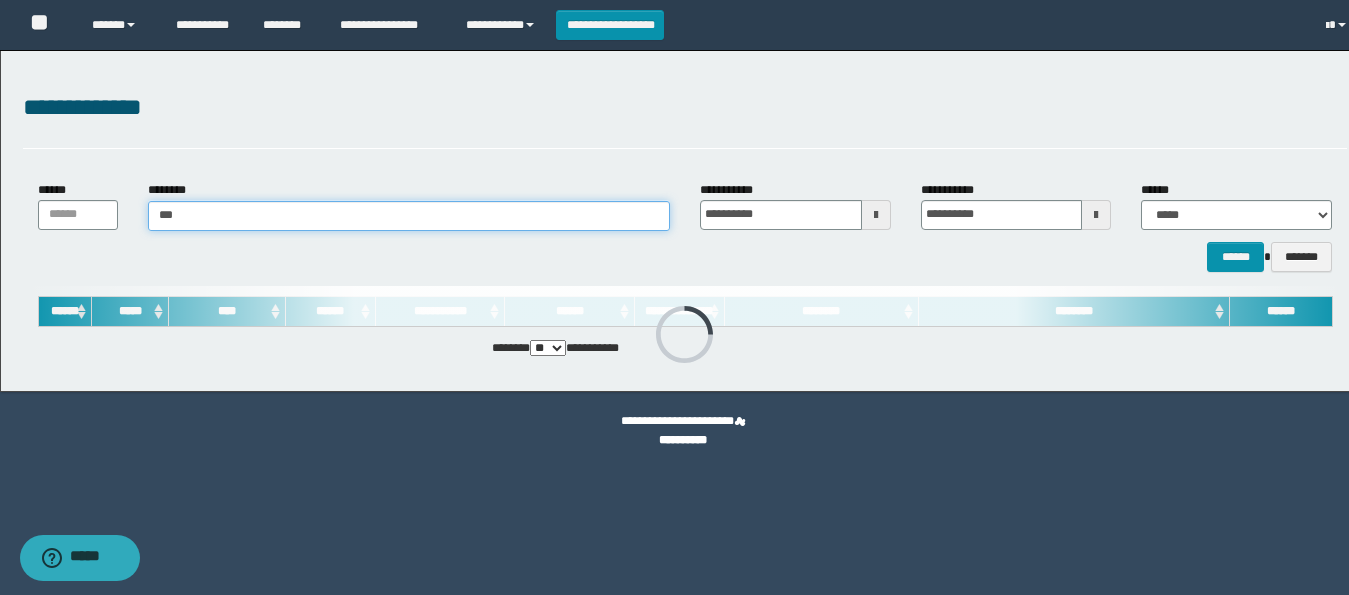 type on "****" 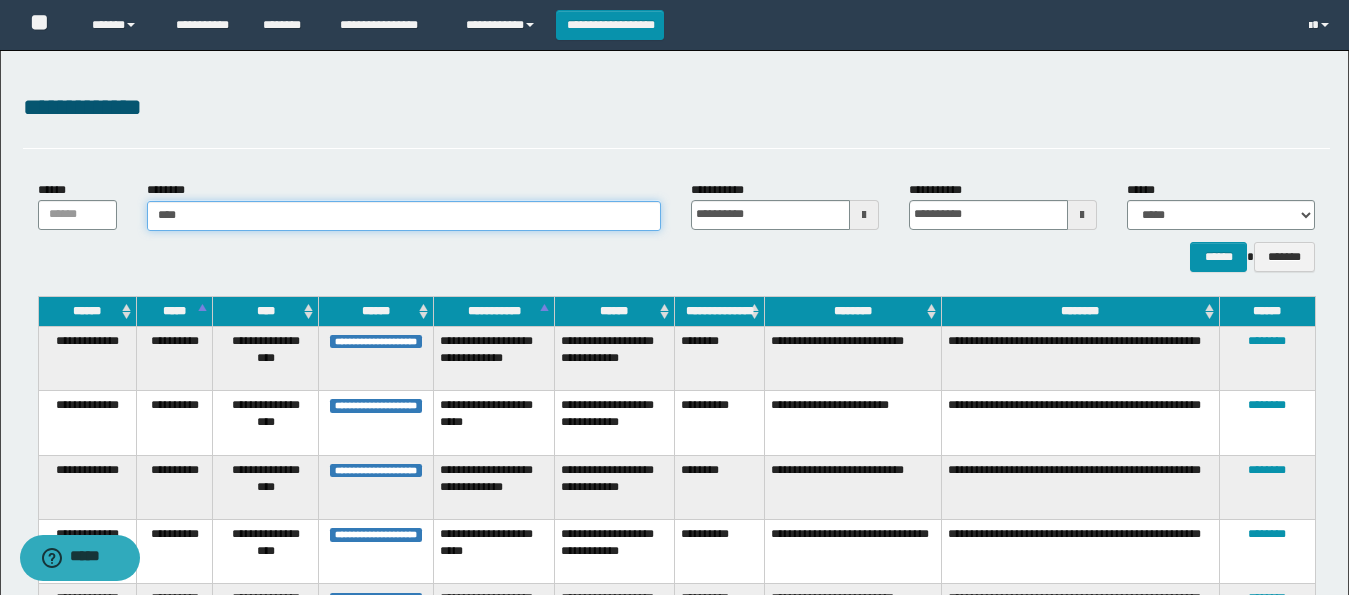 type on "****" 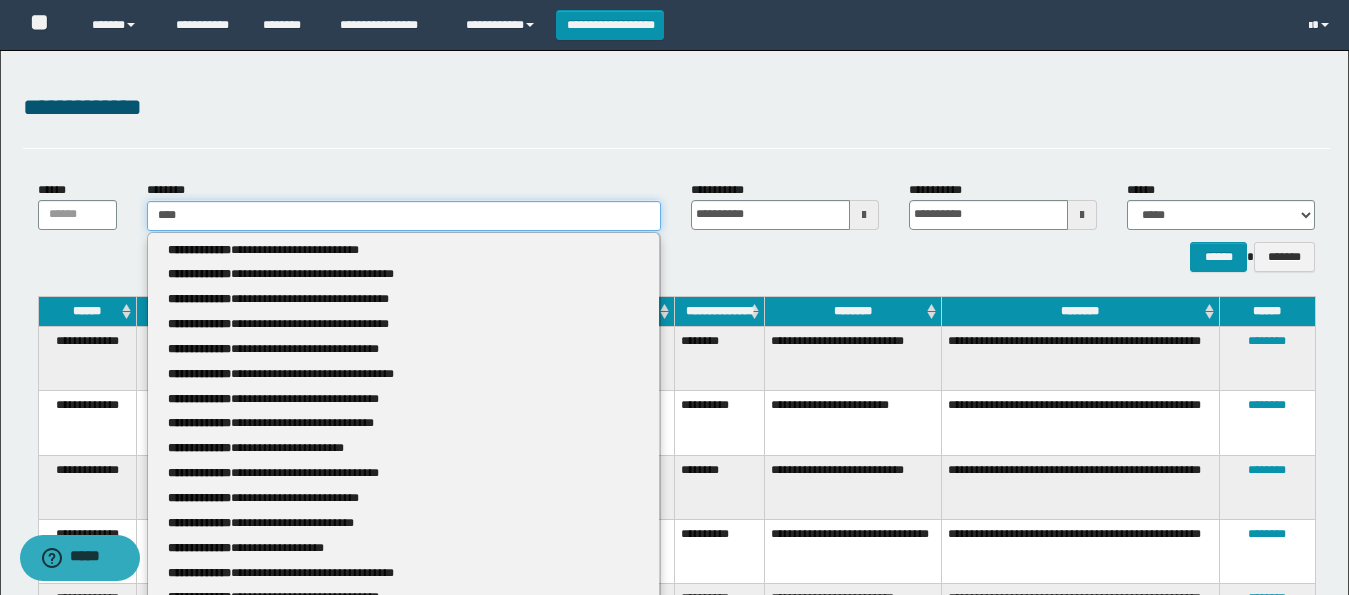type 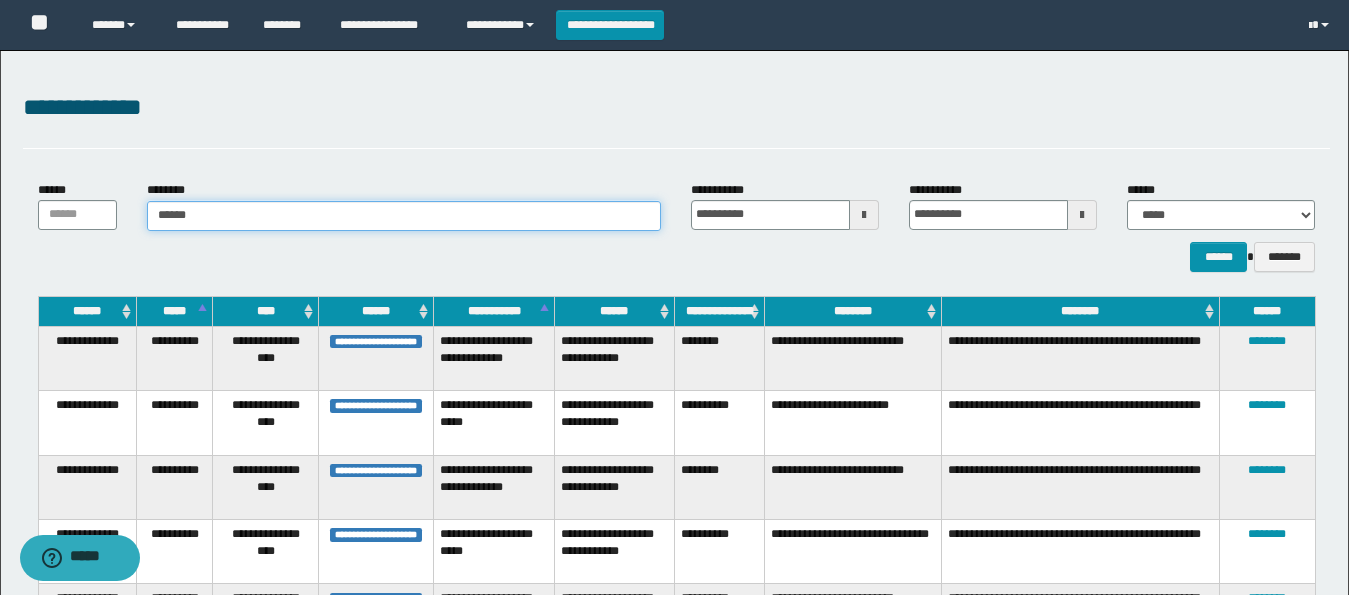 type on "*******" 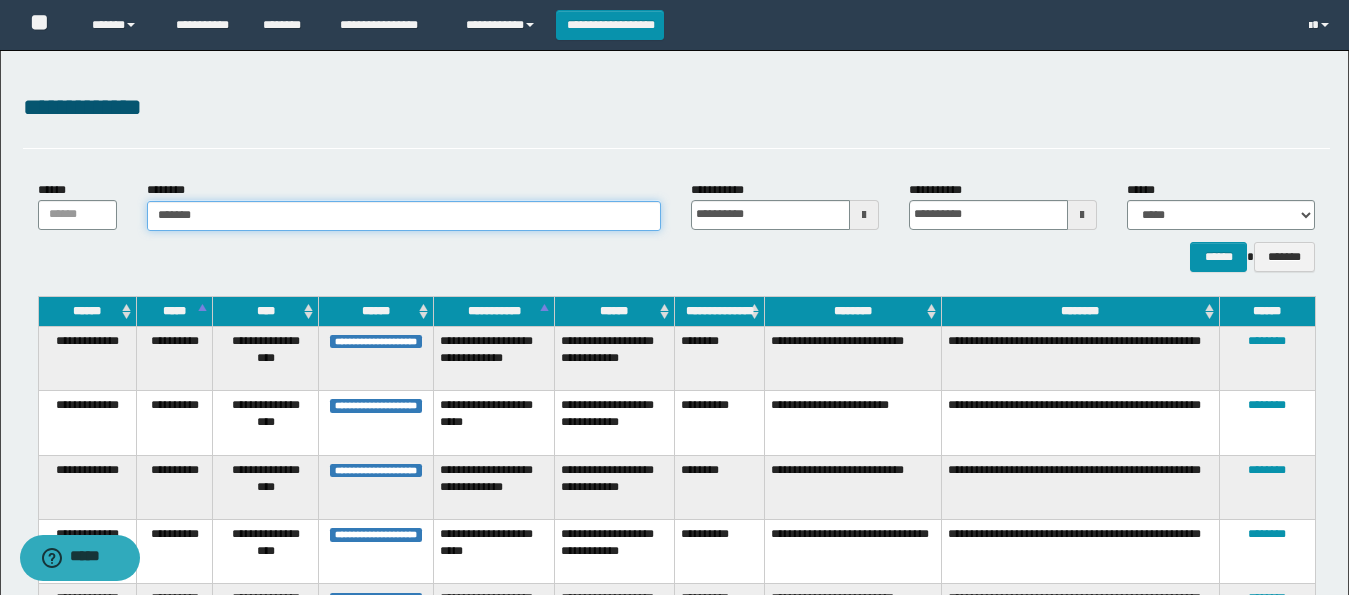 type on "*******" 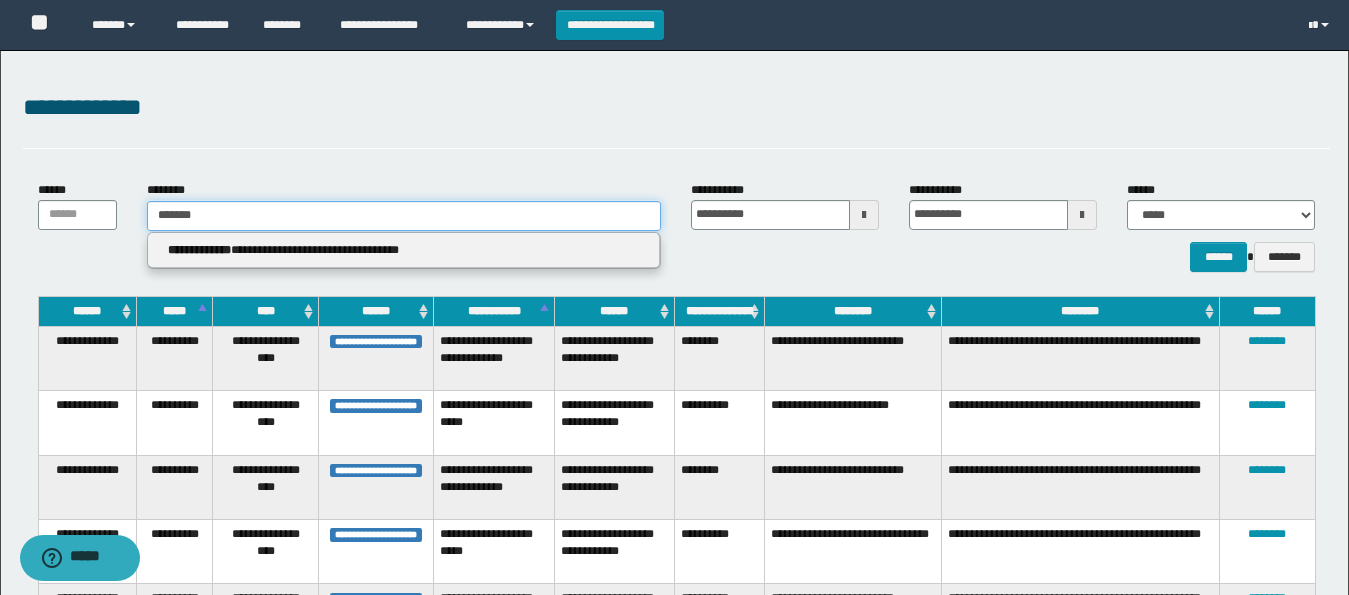 type 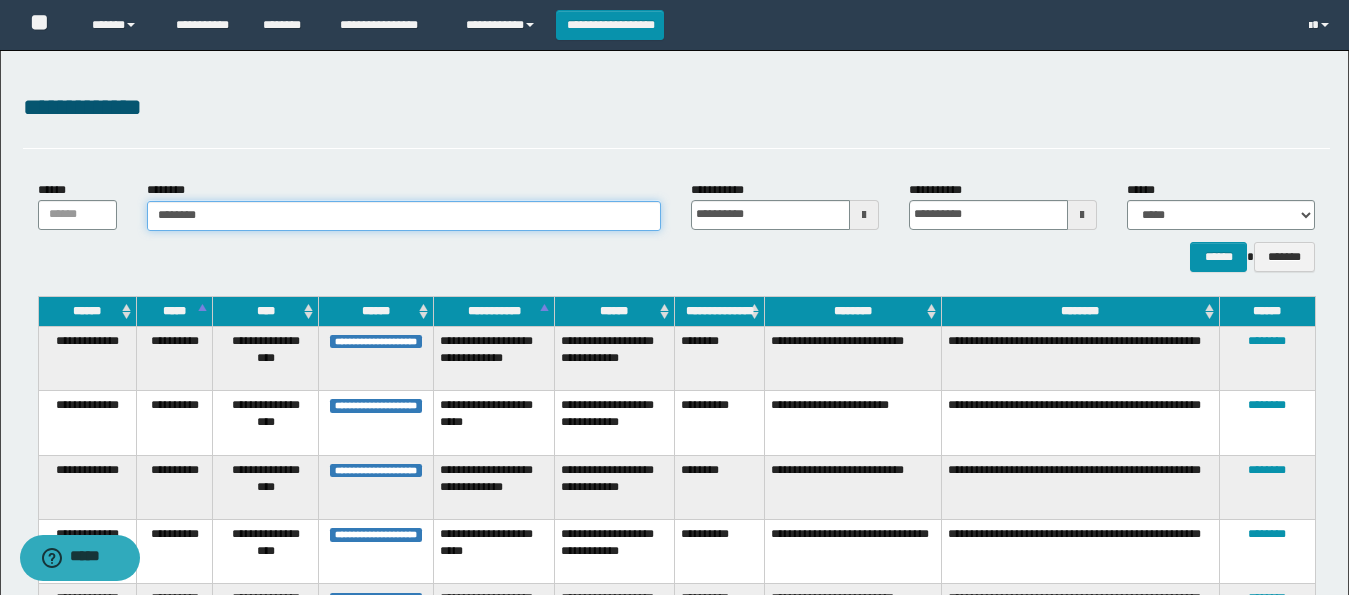 type on "*********" 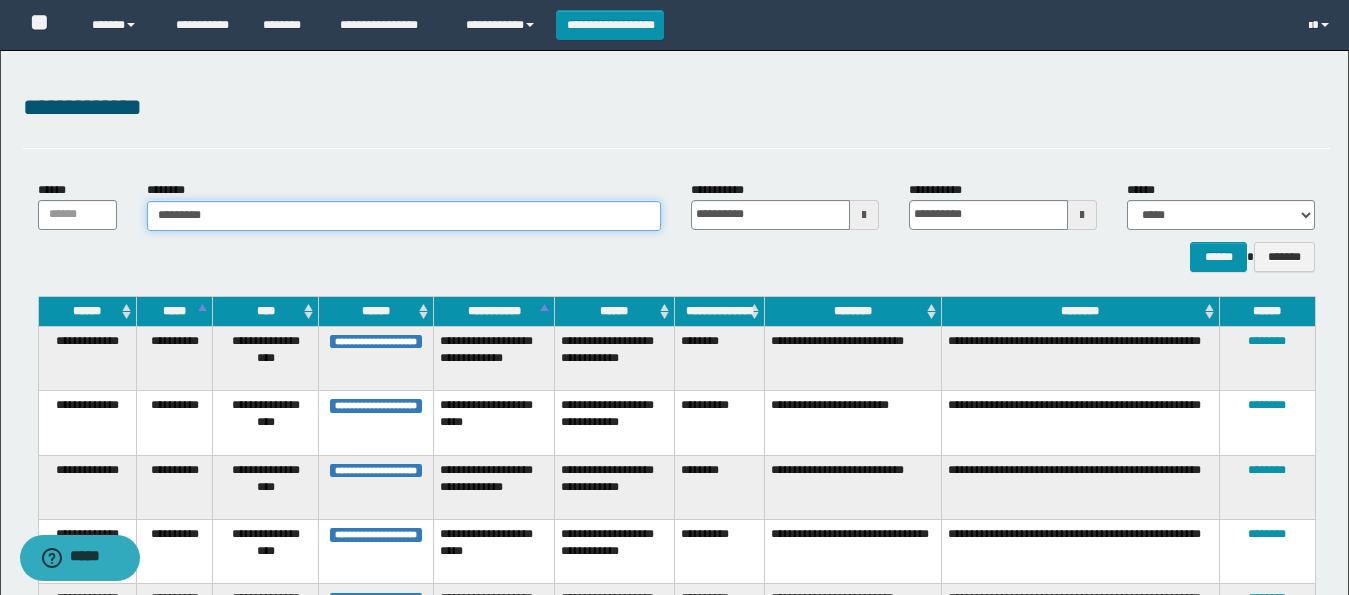 type on "*********" 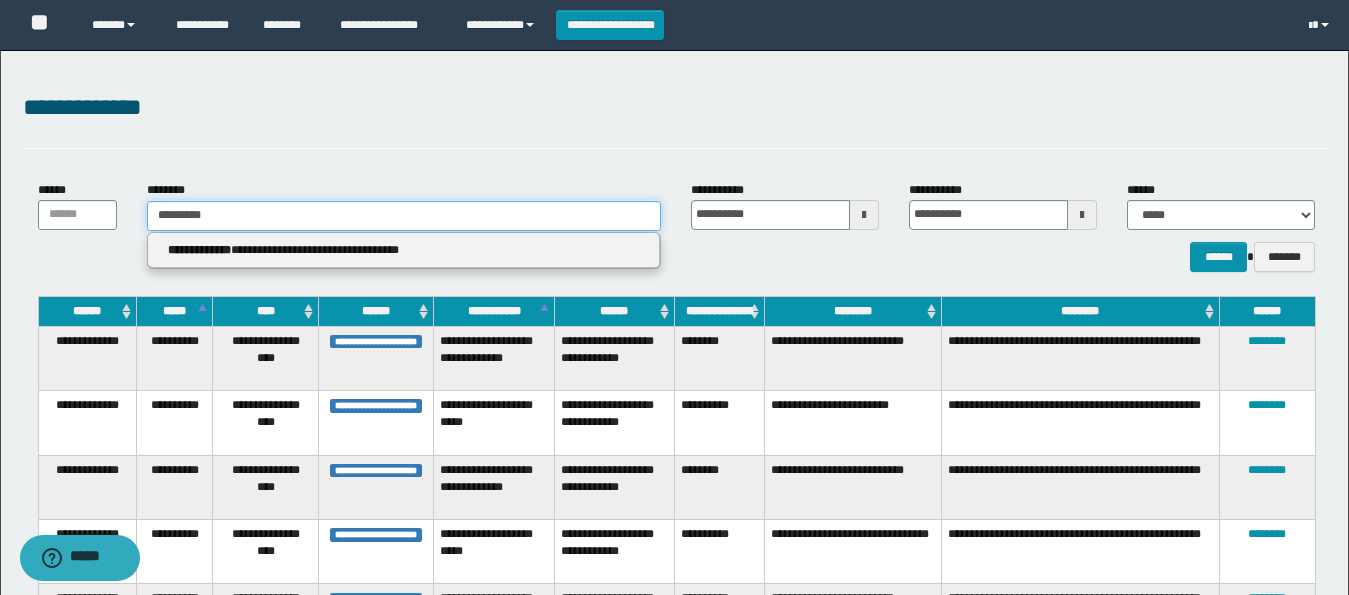 type 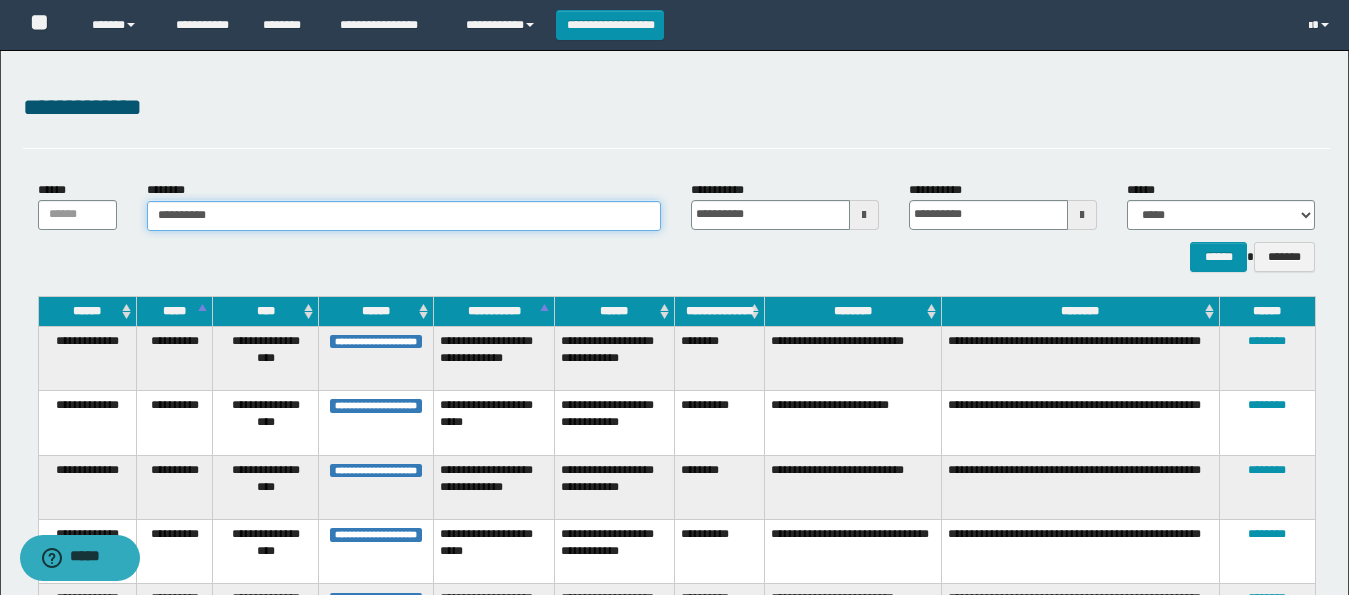 type on "**********" 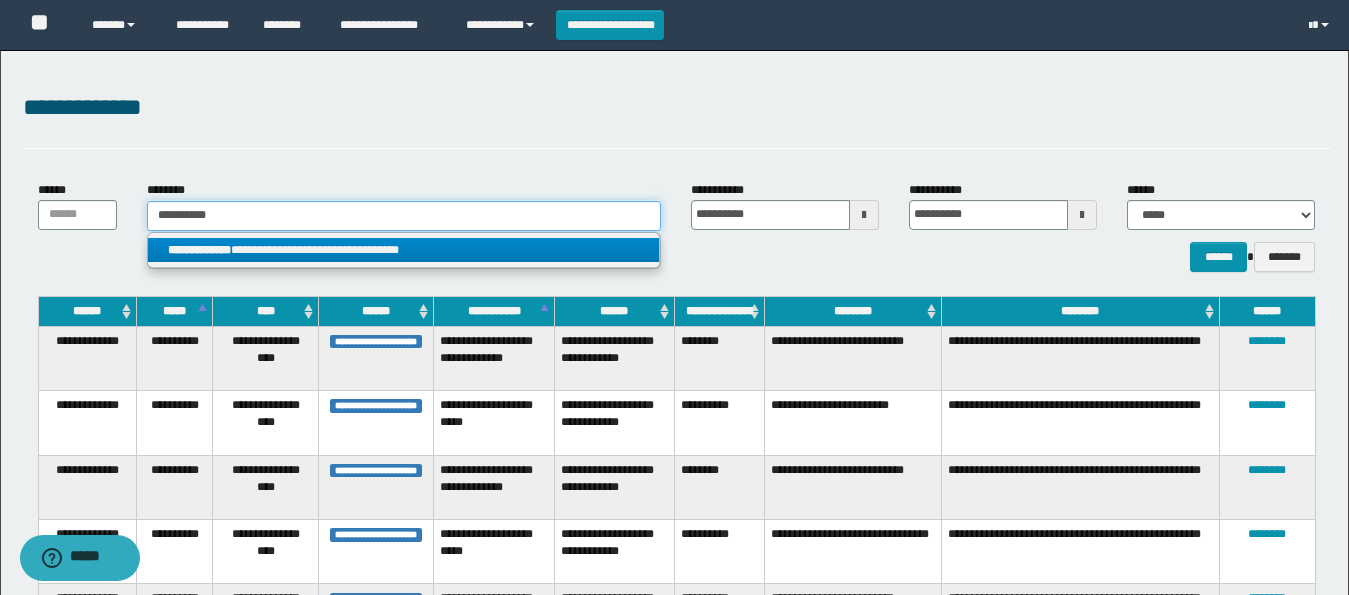 type on "**********" 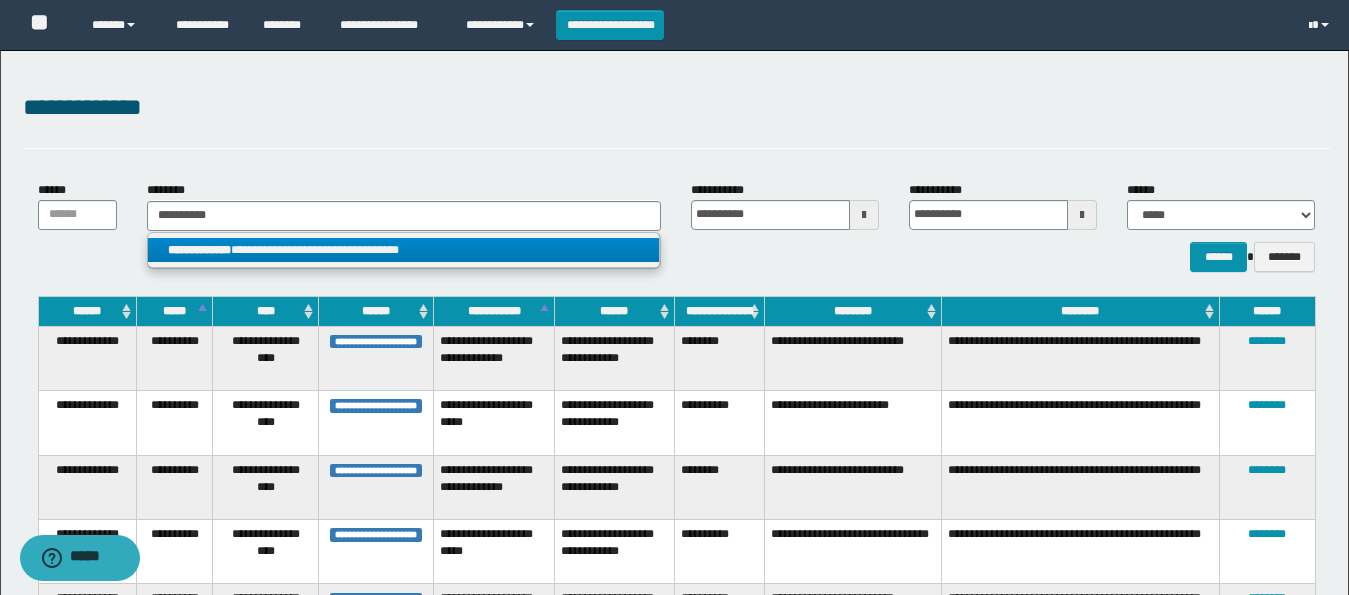 click on "**********" at bounding box center (404, 250) 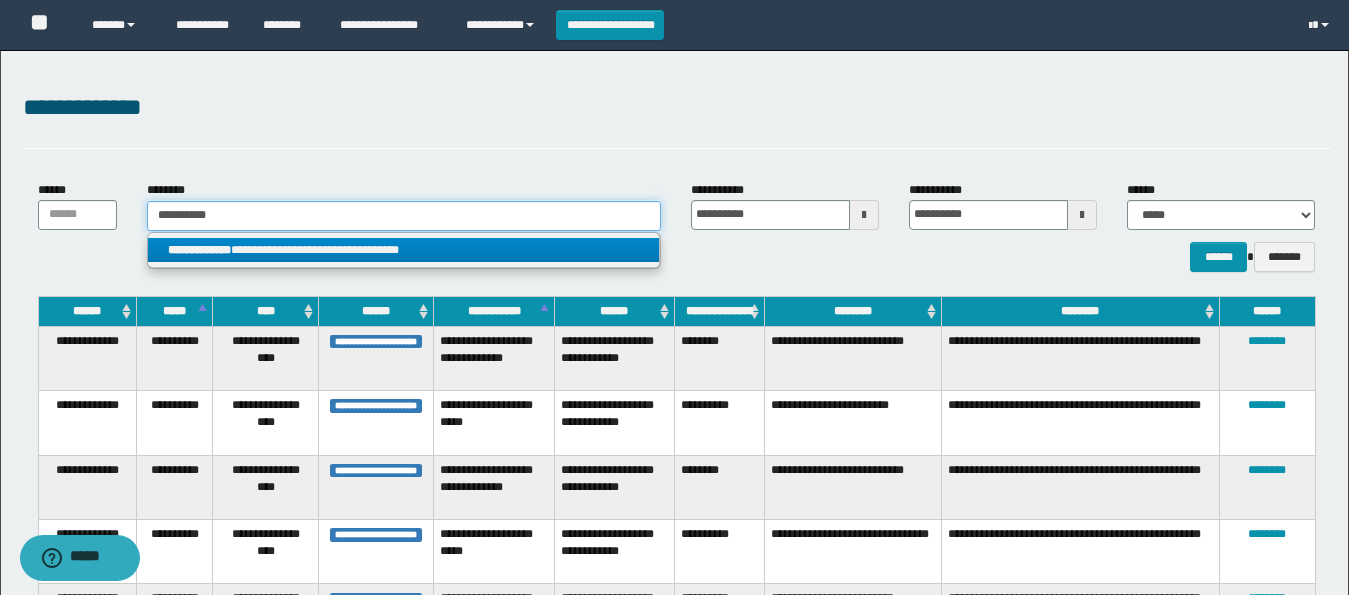type 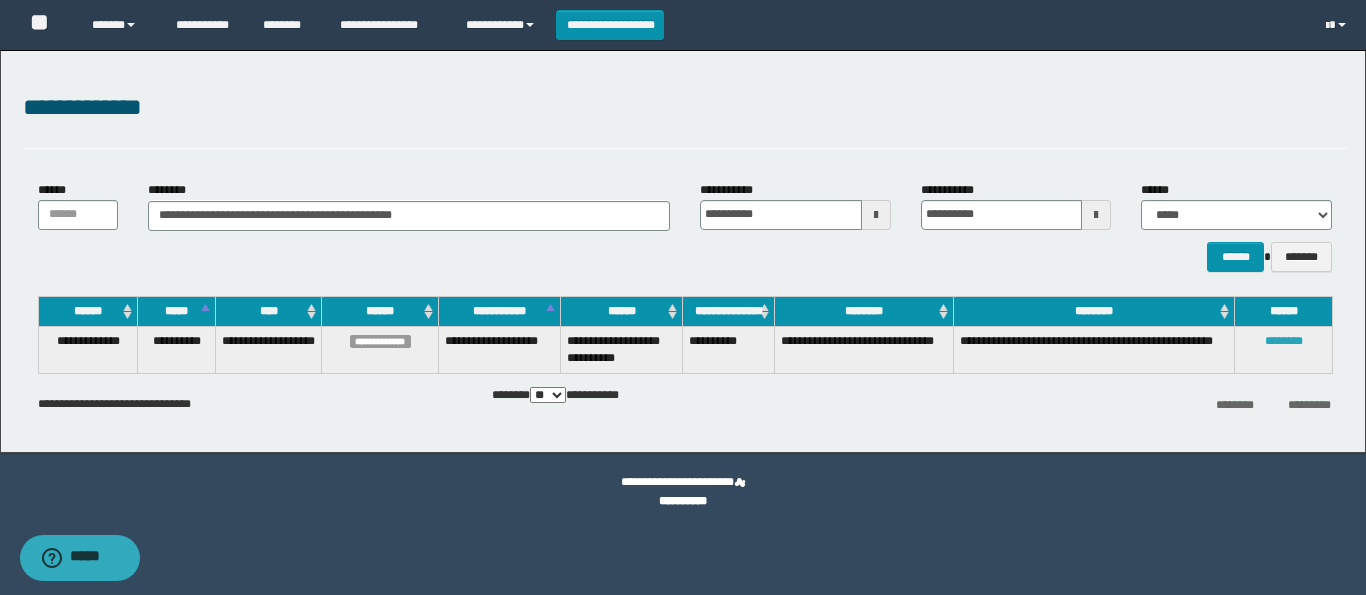 click on "********" at bounding box center (1284, 341) 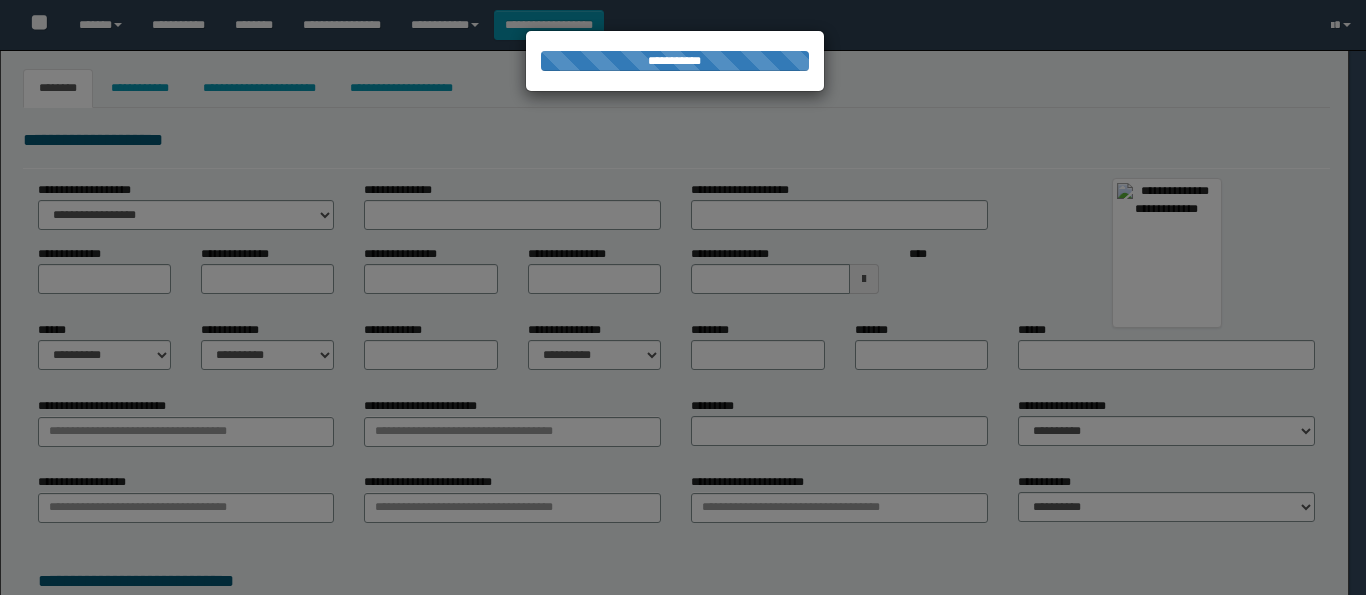 type on "*******" 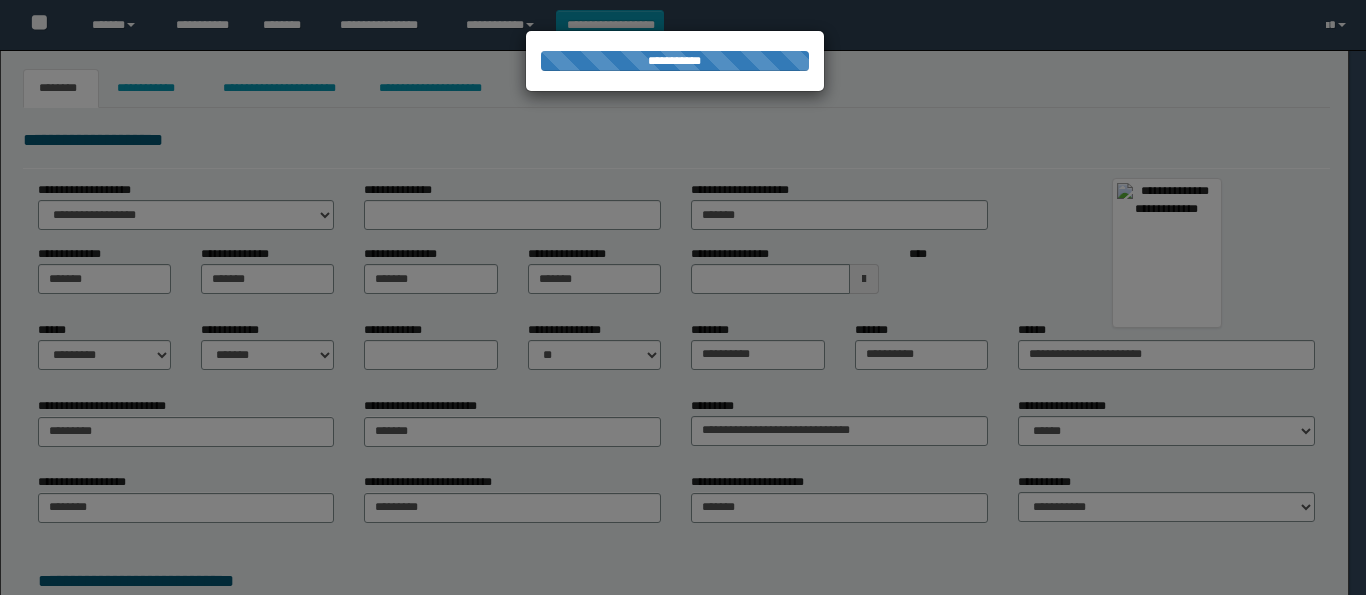scroll, scrollTop: 0, scrollLeft: 0, axis: both 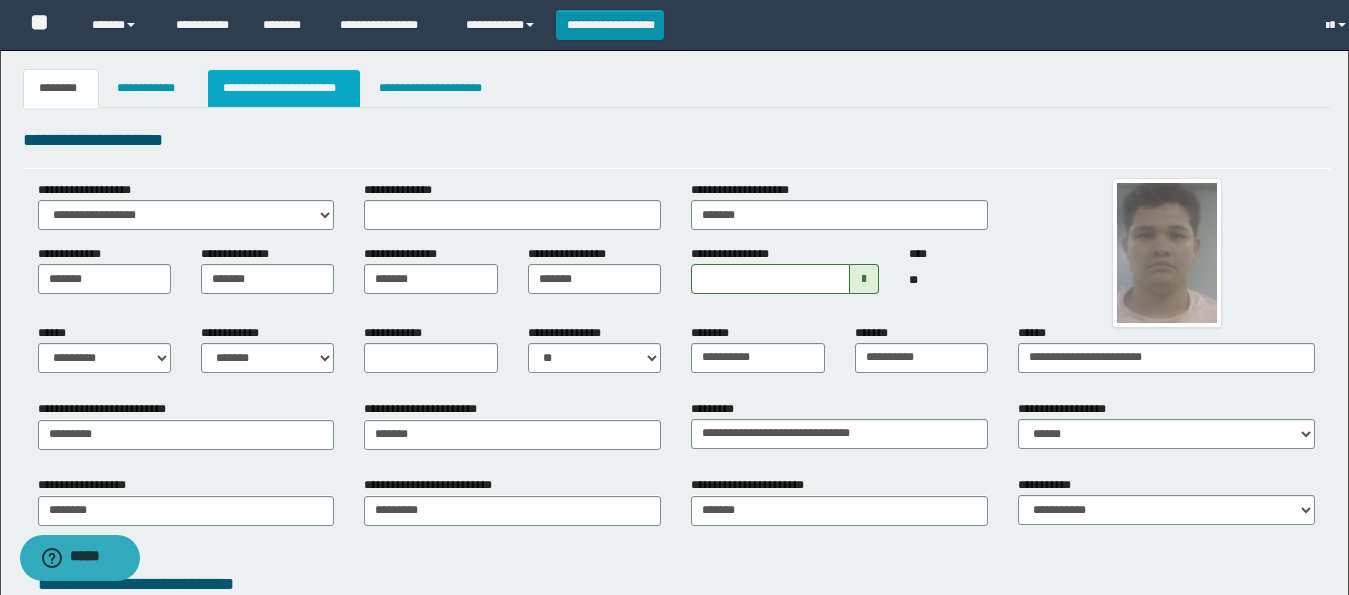 click on "**********" at bounding box center (284, 88) 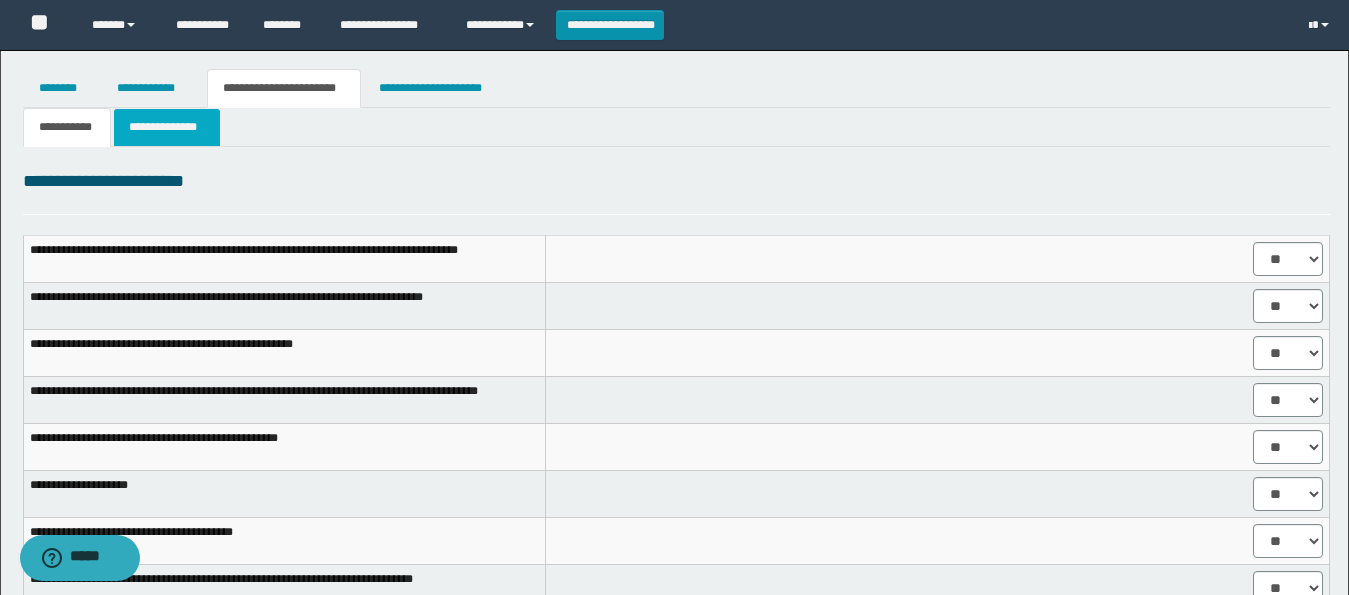 click on "**********" at bounding box center [167, 127] 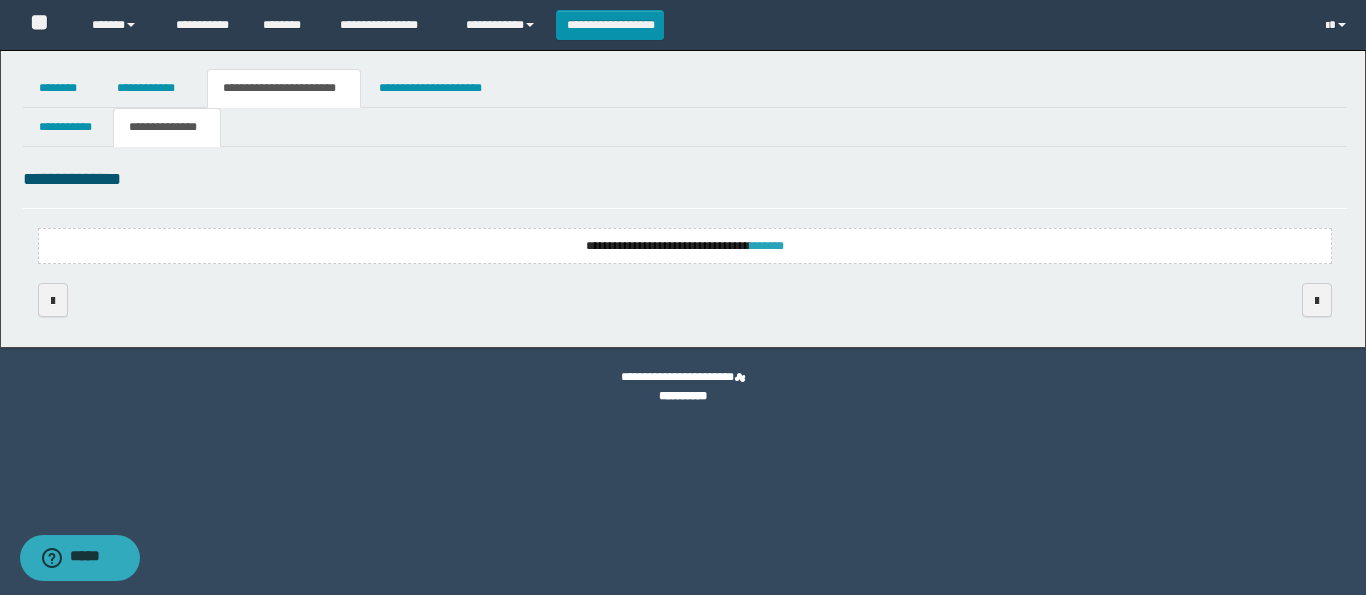 click on "*******" at bounding box center (767, 246) 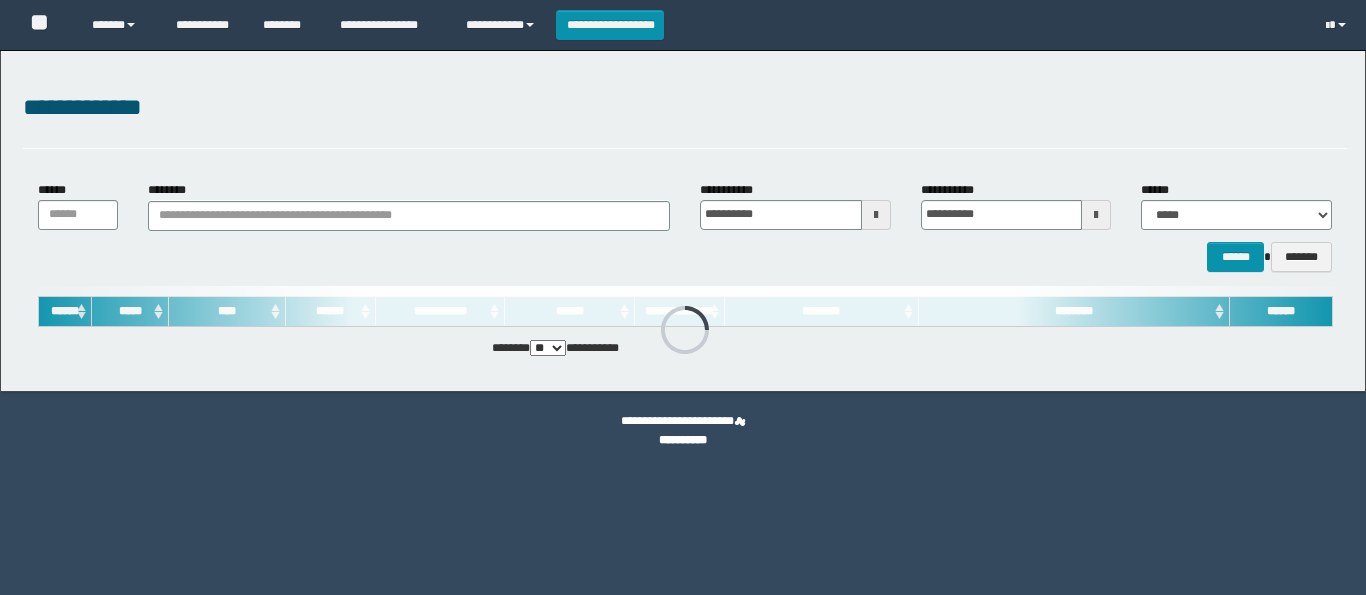 scroll, scrollTop: 0, scrollLeft: 0, axis: both 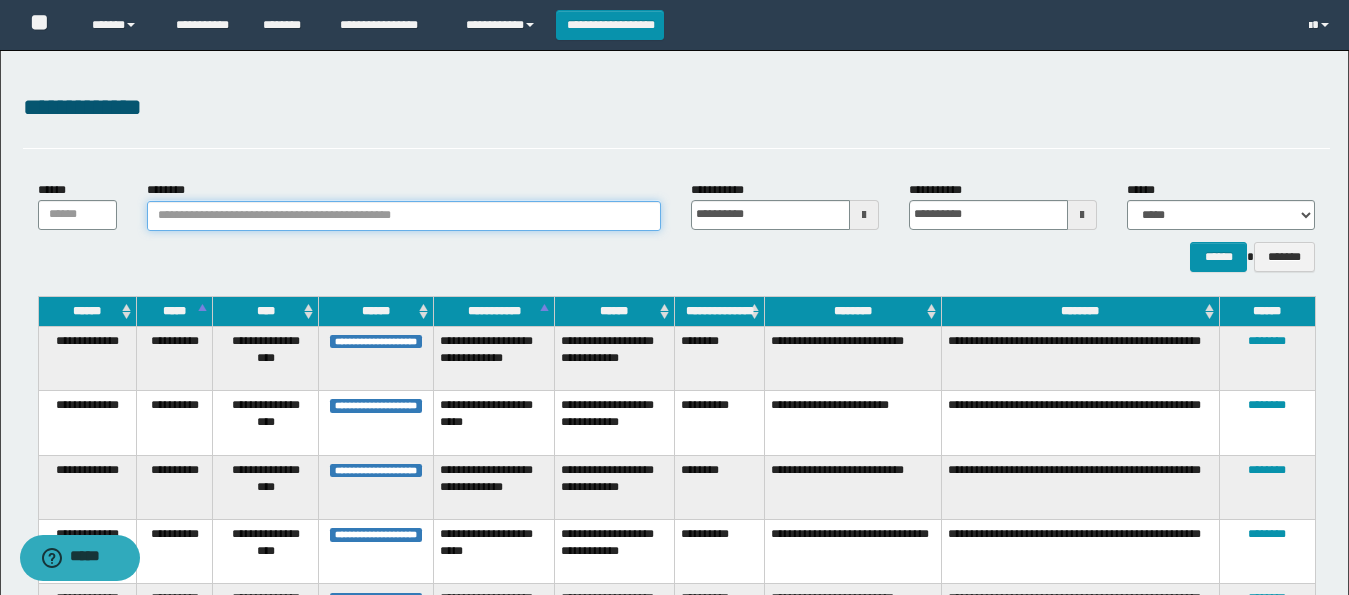 click on "********" at bounding box center [404, 216] 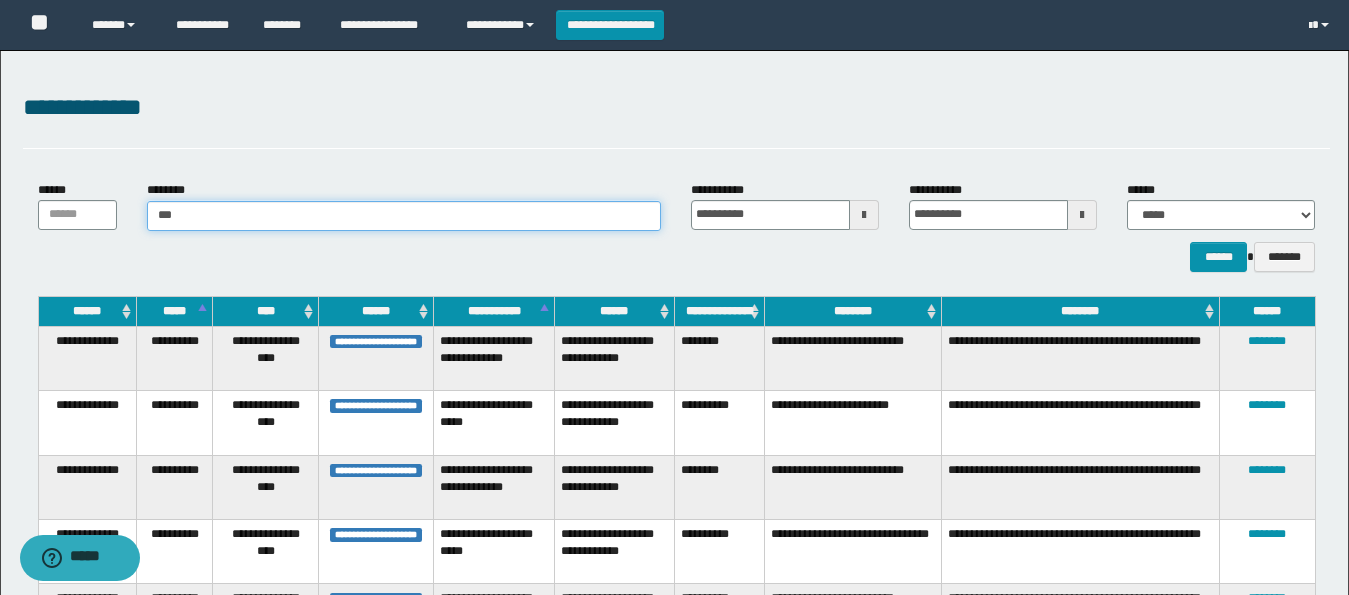 type on "****" 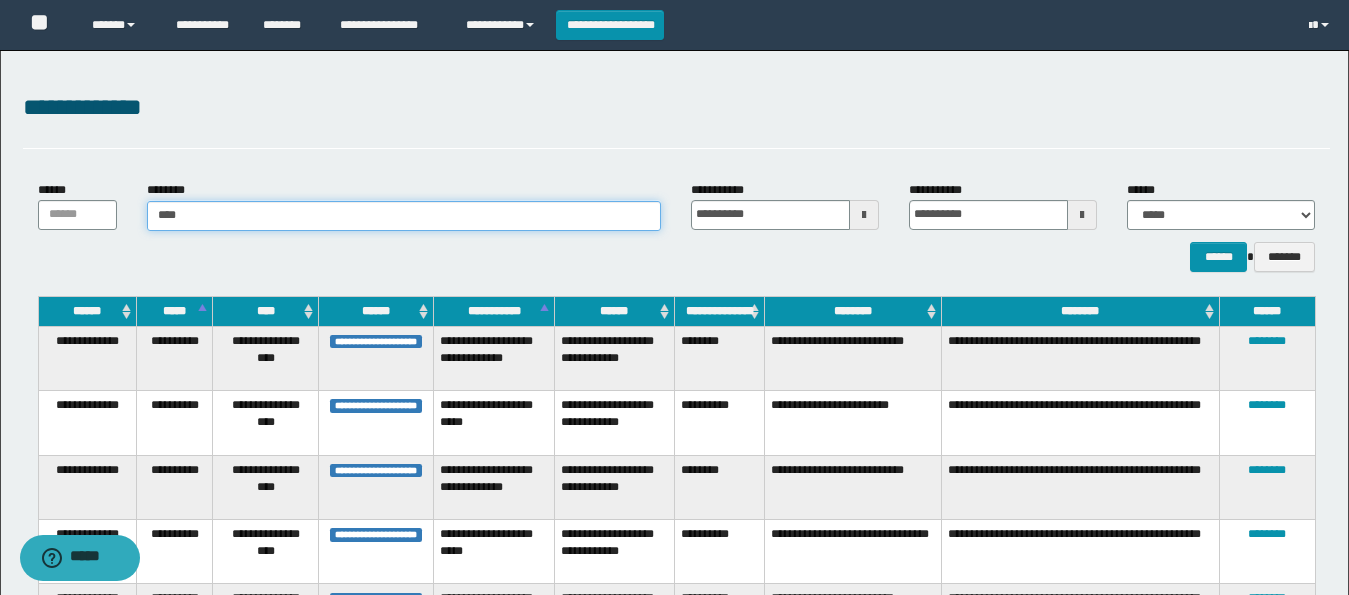 type on "****" 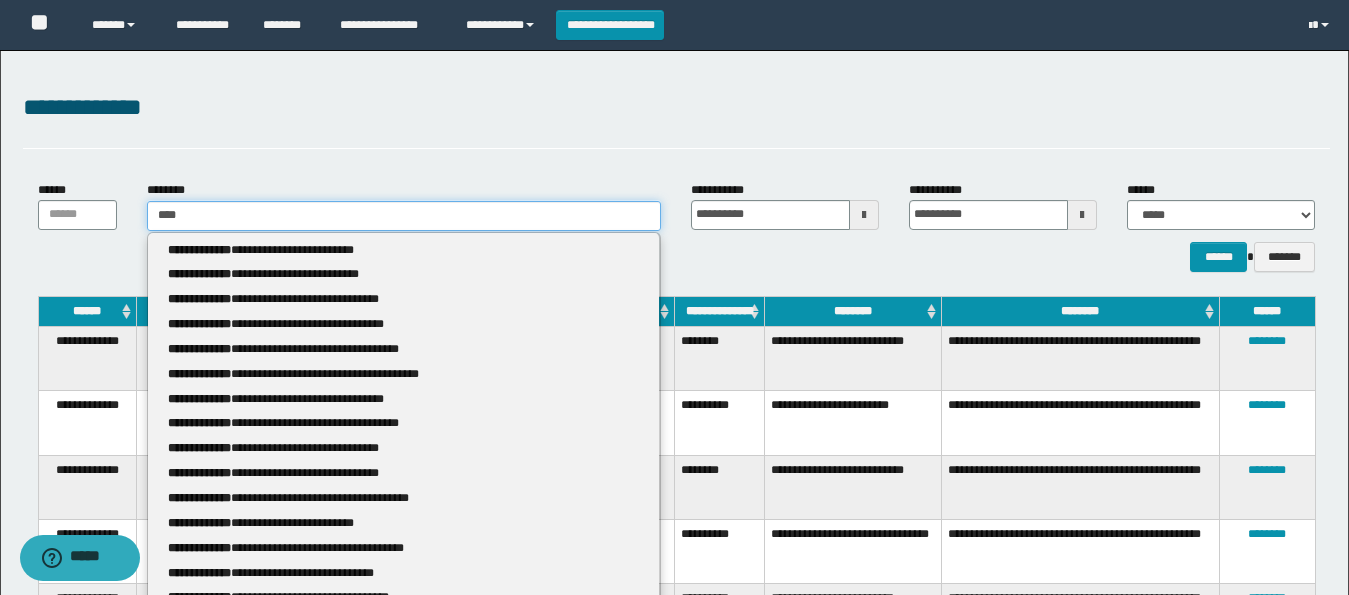 type 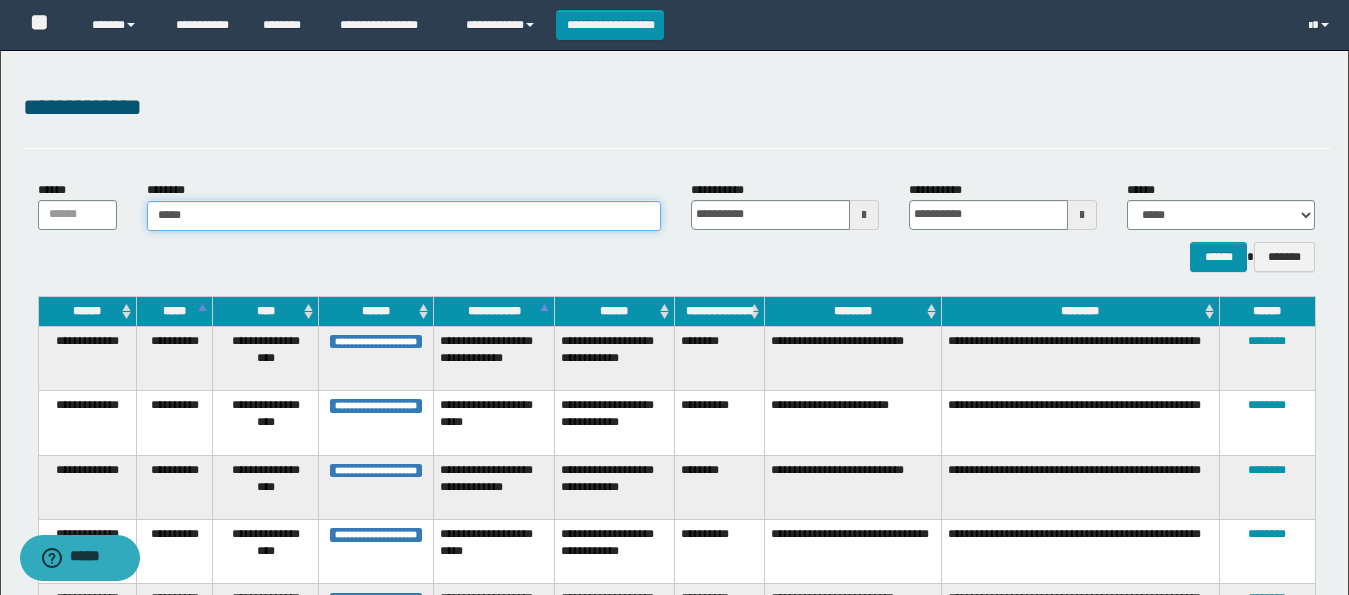 type on "******" 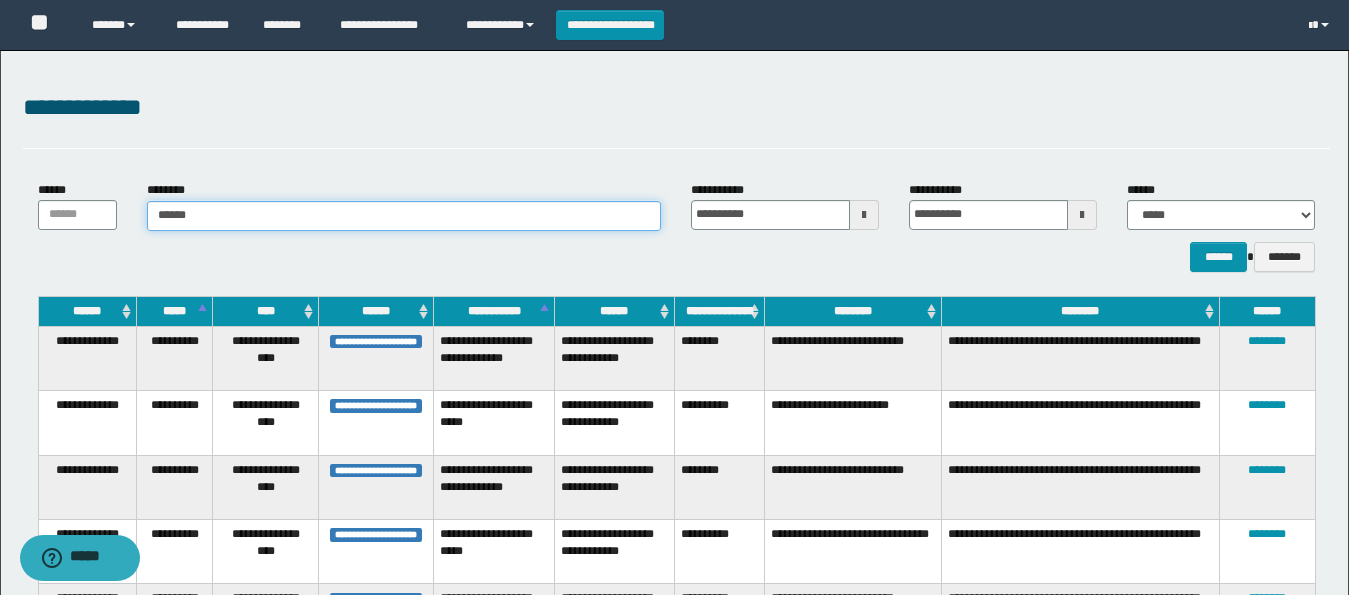 type on "******" 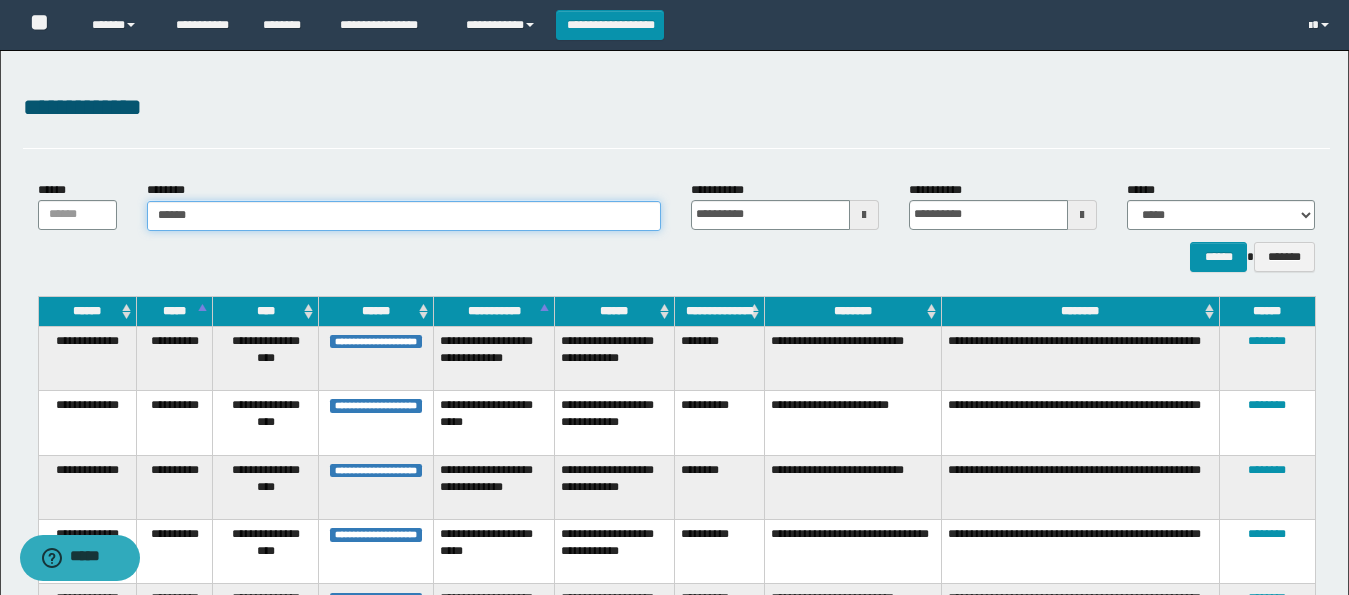 type 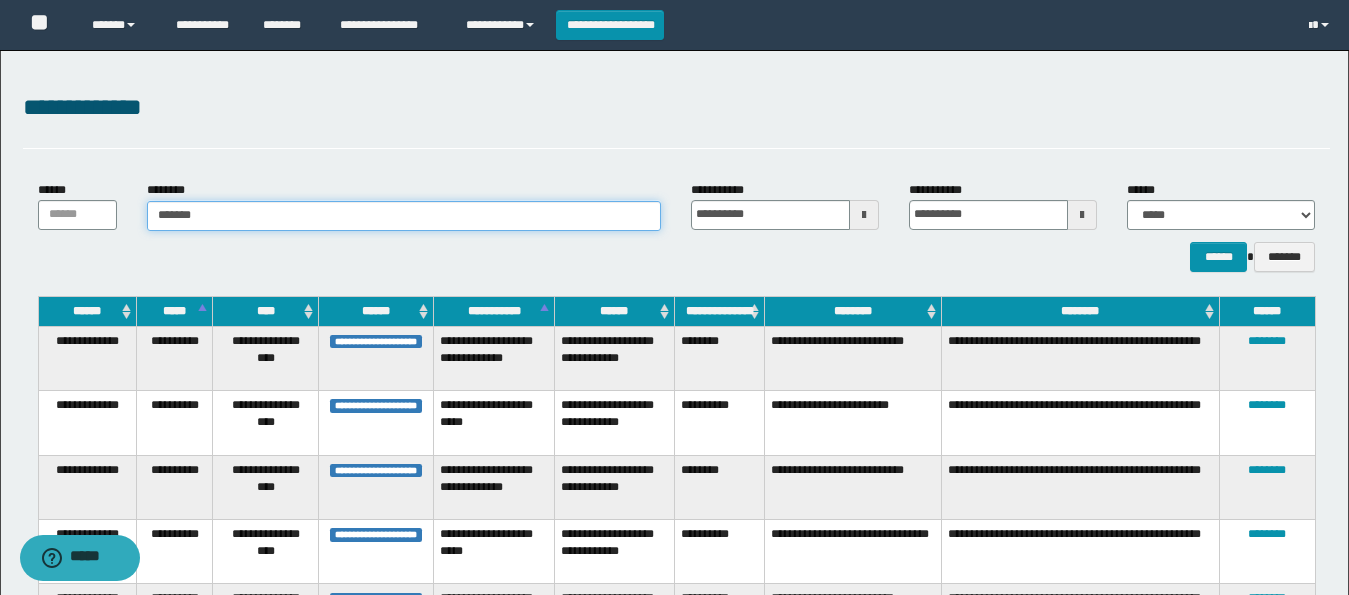 type on "*******" 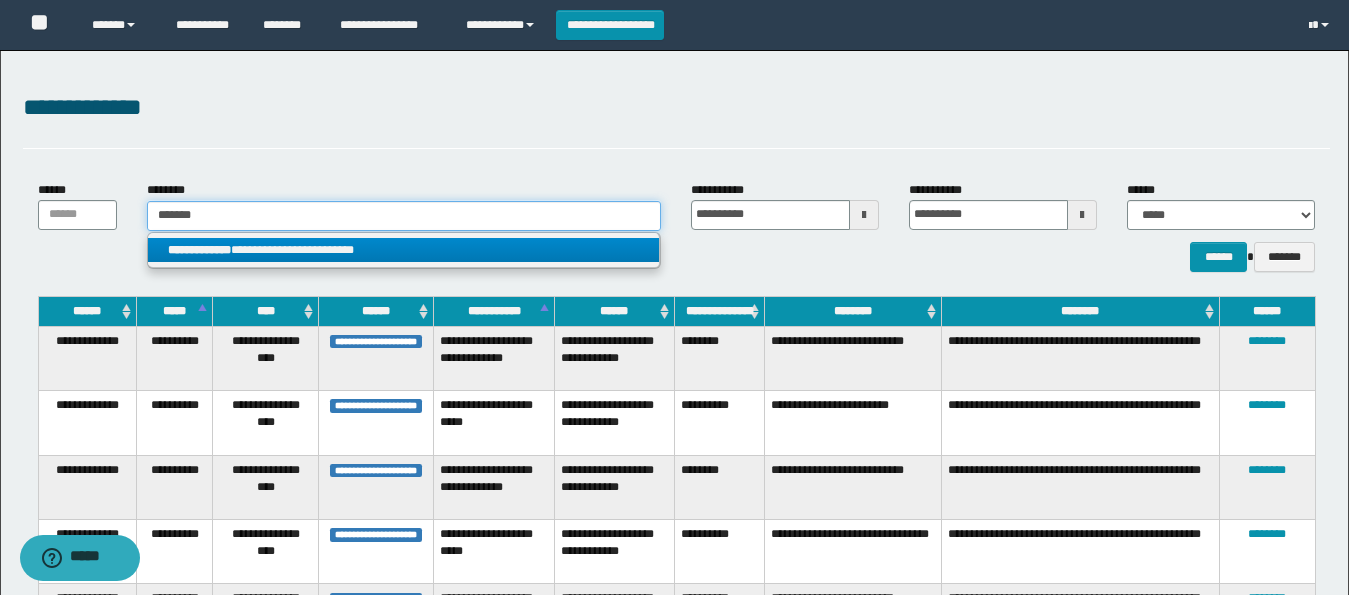 type on "*******" 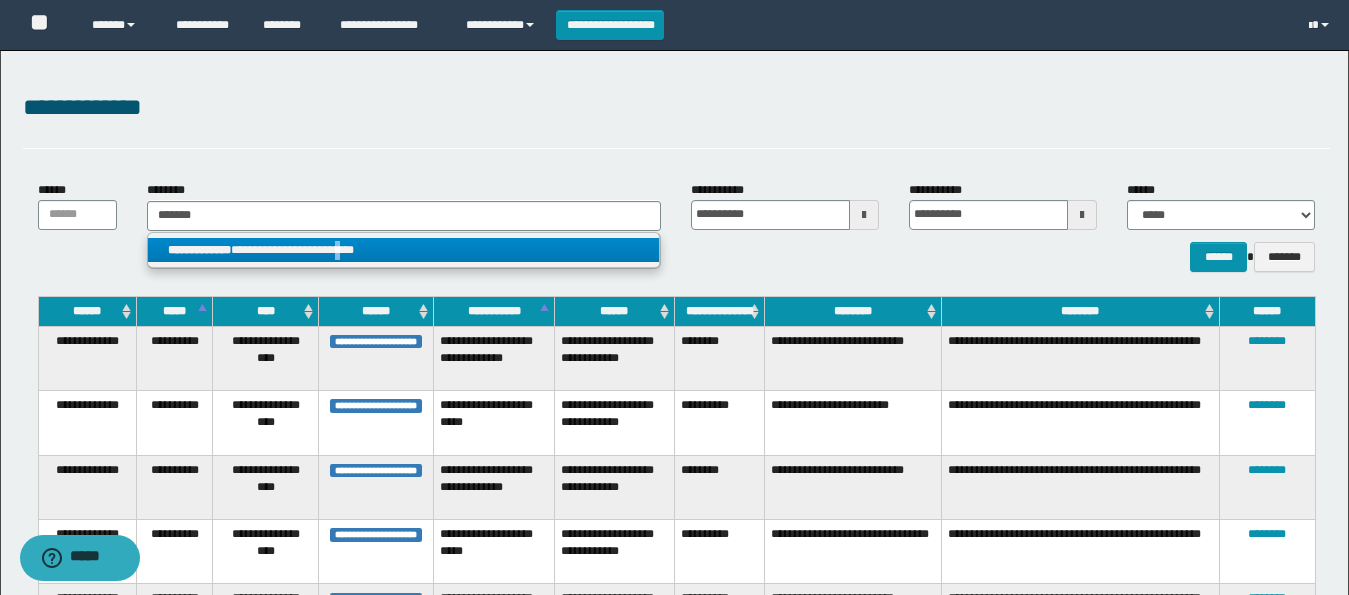 click on "**********" at bounding box center [404, 250] 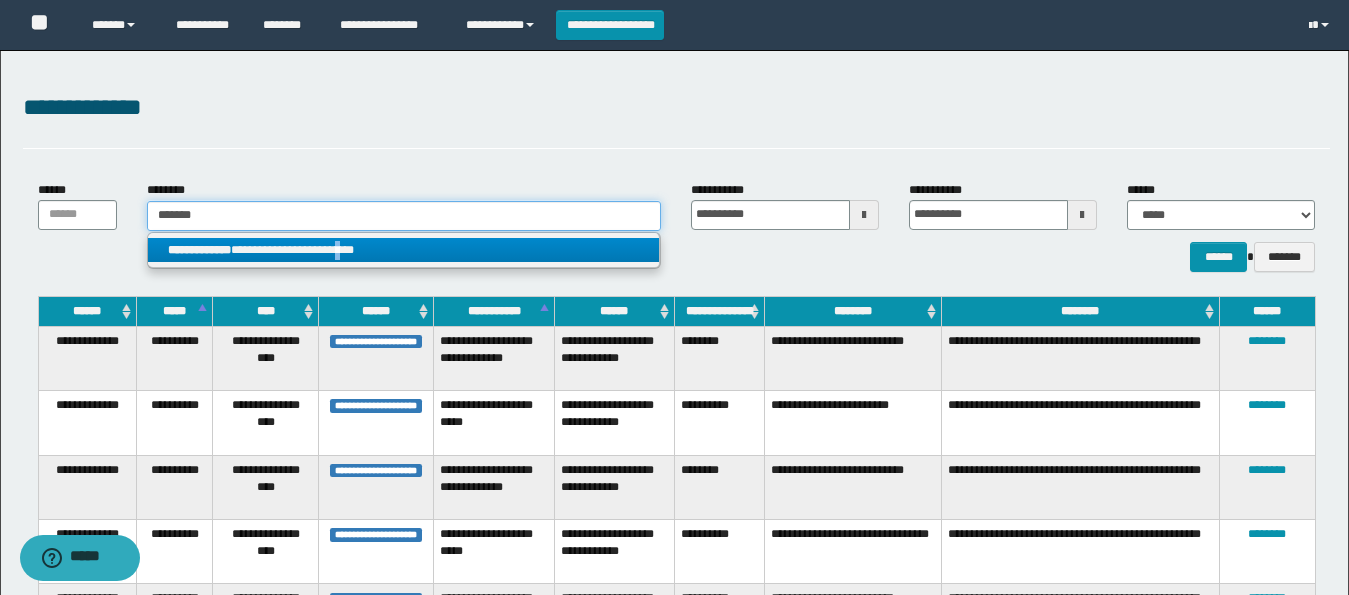 type 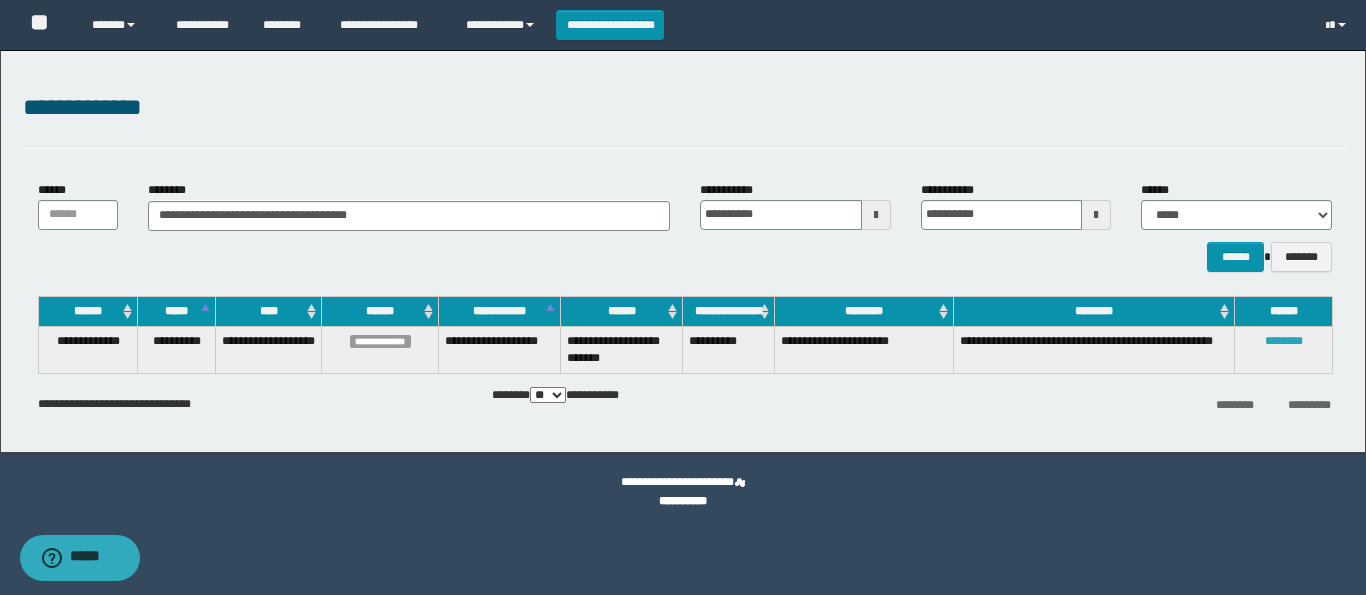 click on "********" at bounding box center (1284, 341) 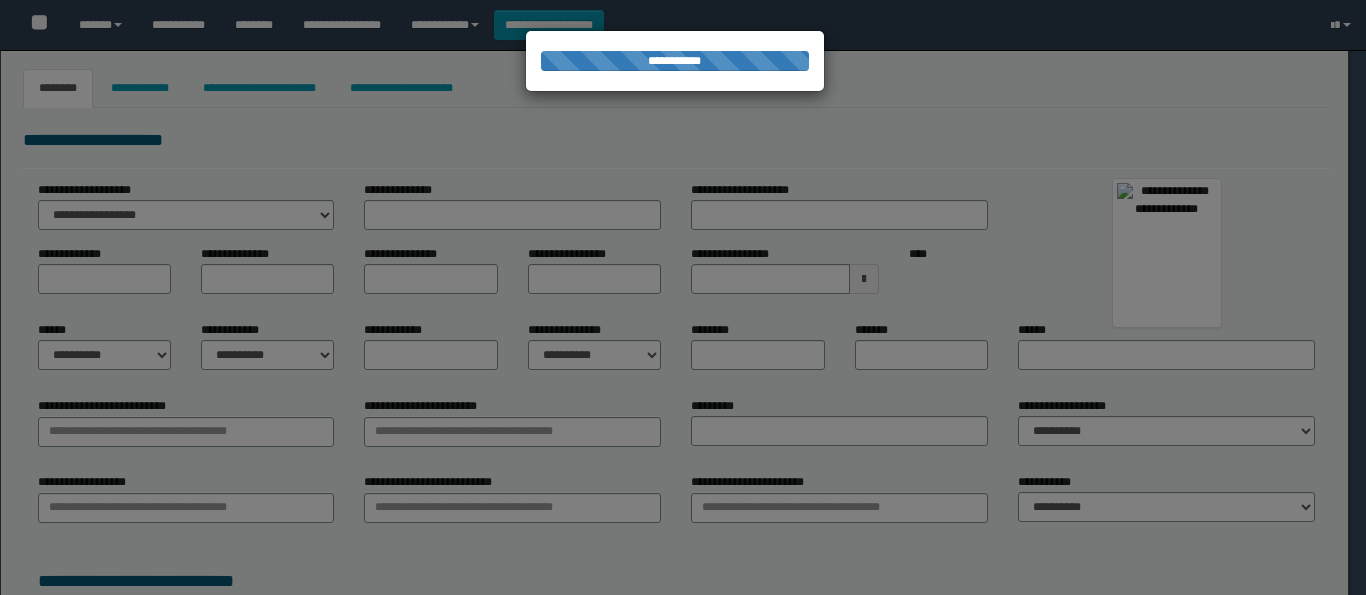 type on "*****" 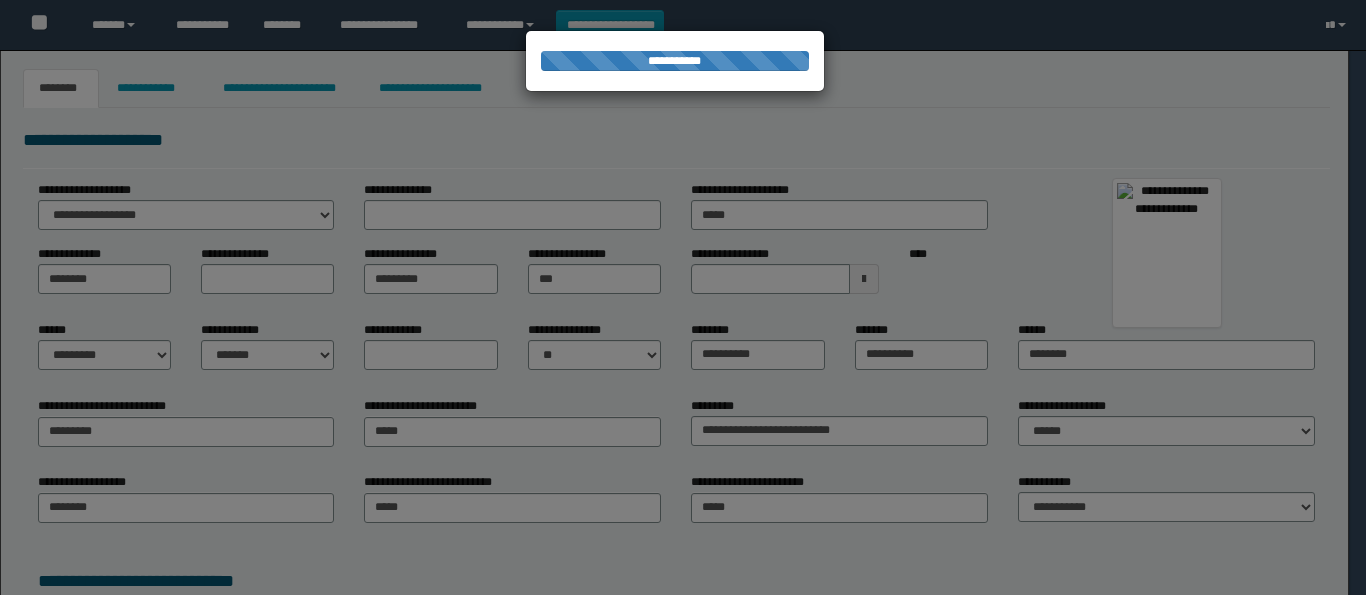 scroll, scrollTop: 0, scrollLeft: 0, axis: both 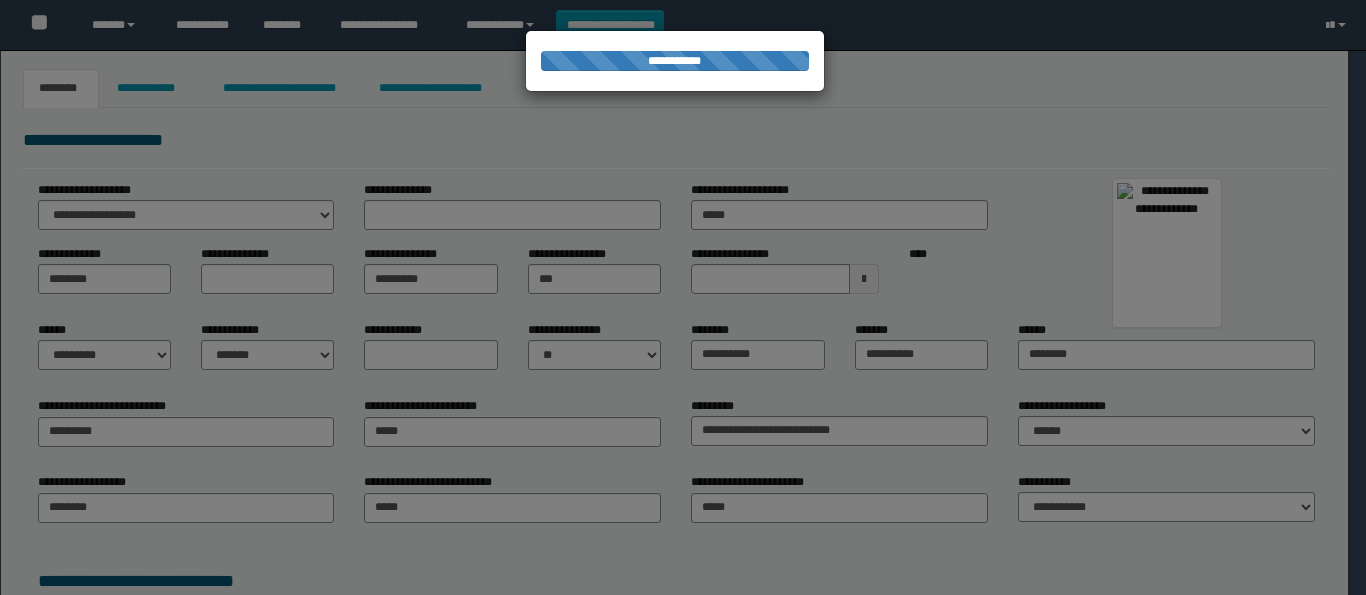 click at bounding box center [683, 297] 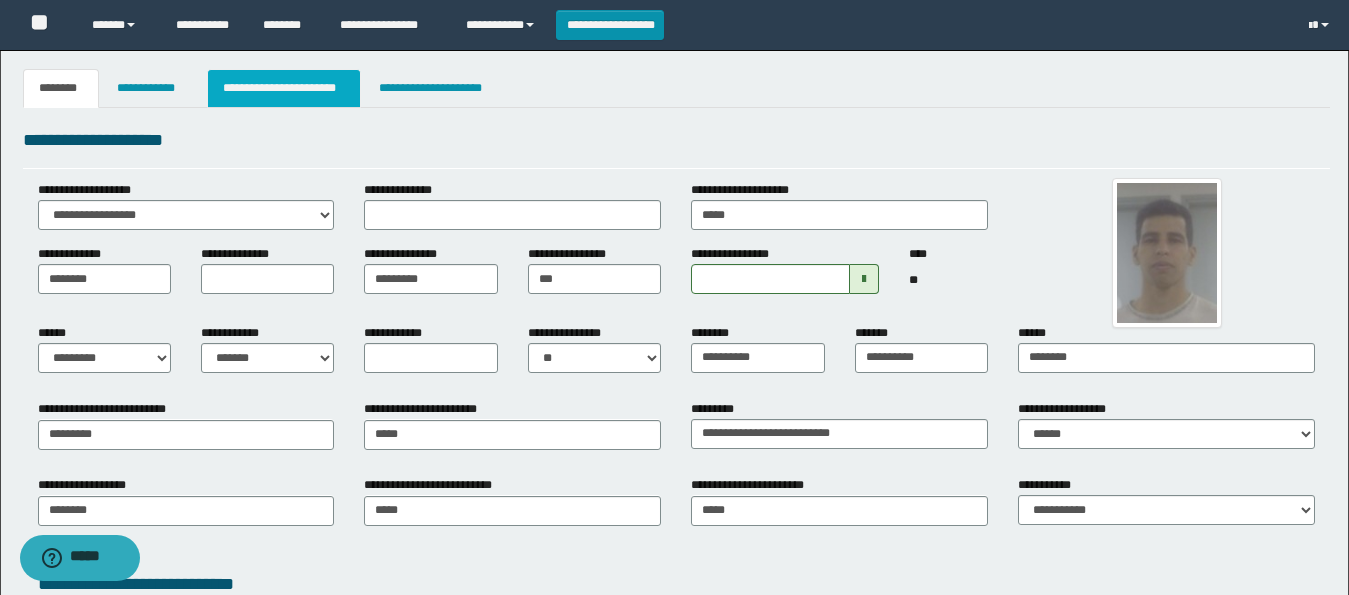 click on "**********" at bounding box center (284, 88) 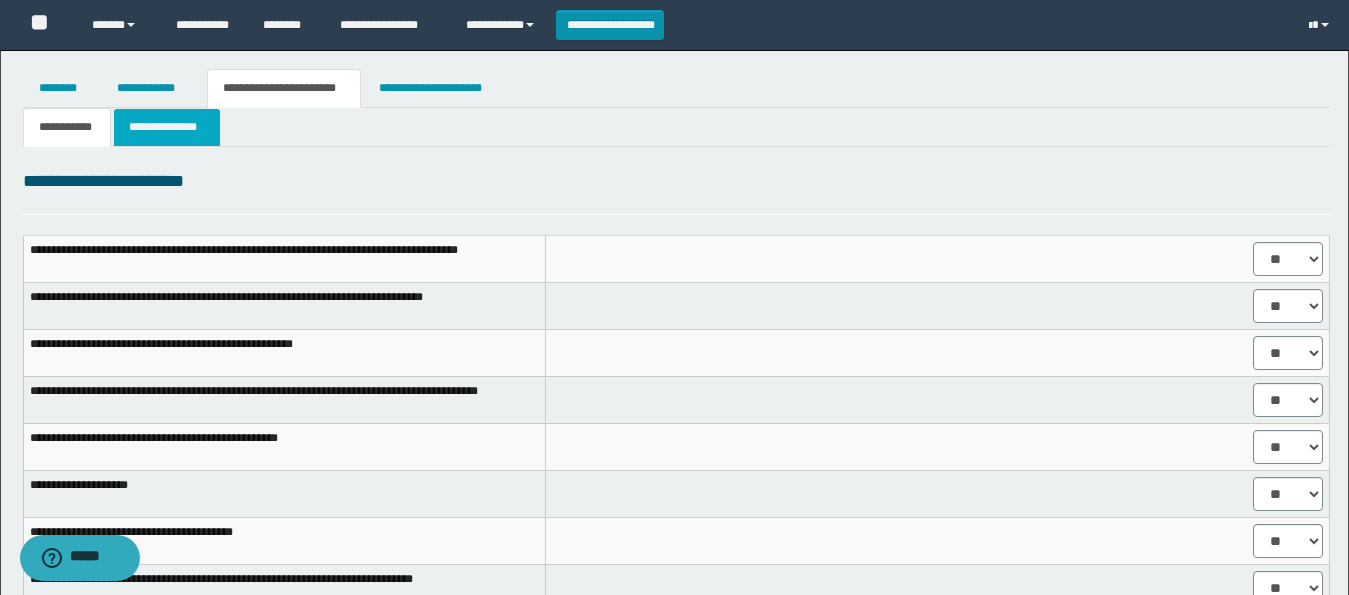 click on "**********" at bounding box center (167, 127) 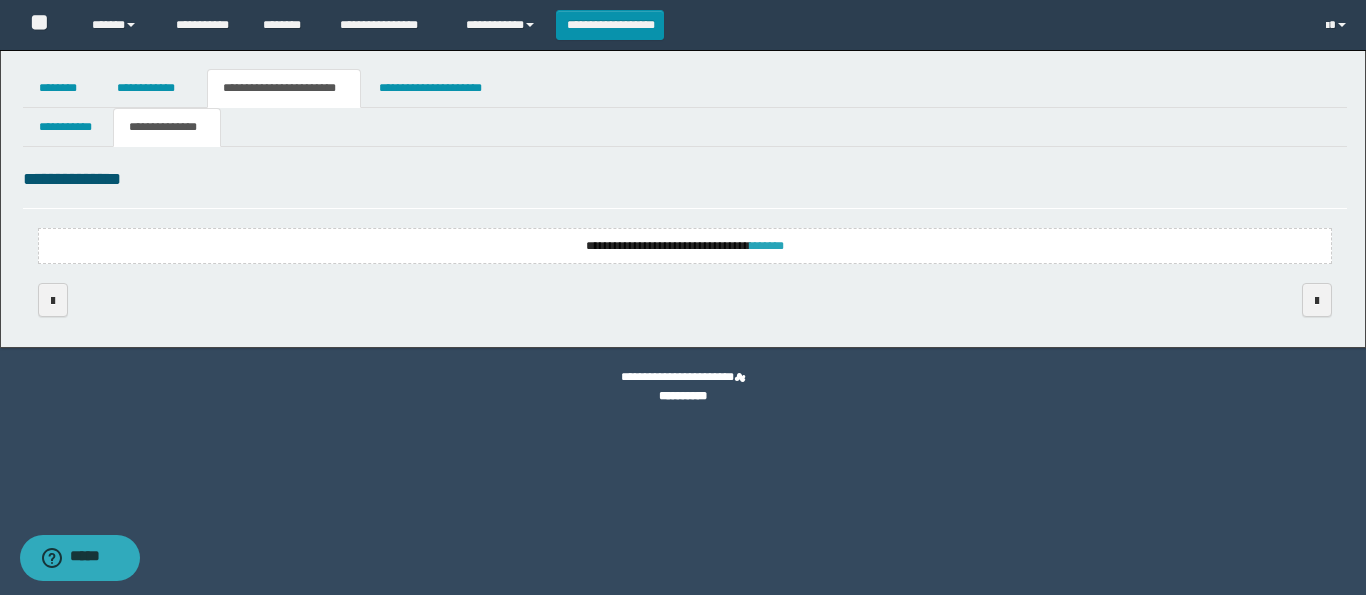 click on "*******" at bounding box center (767, 246) 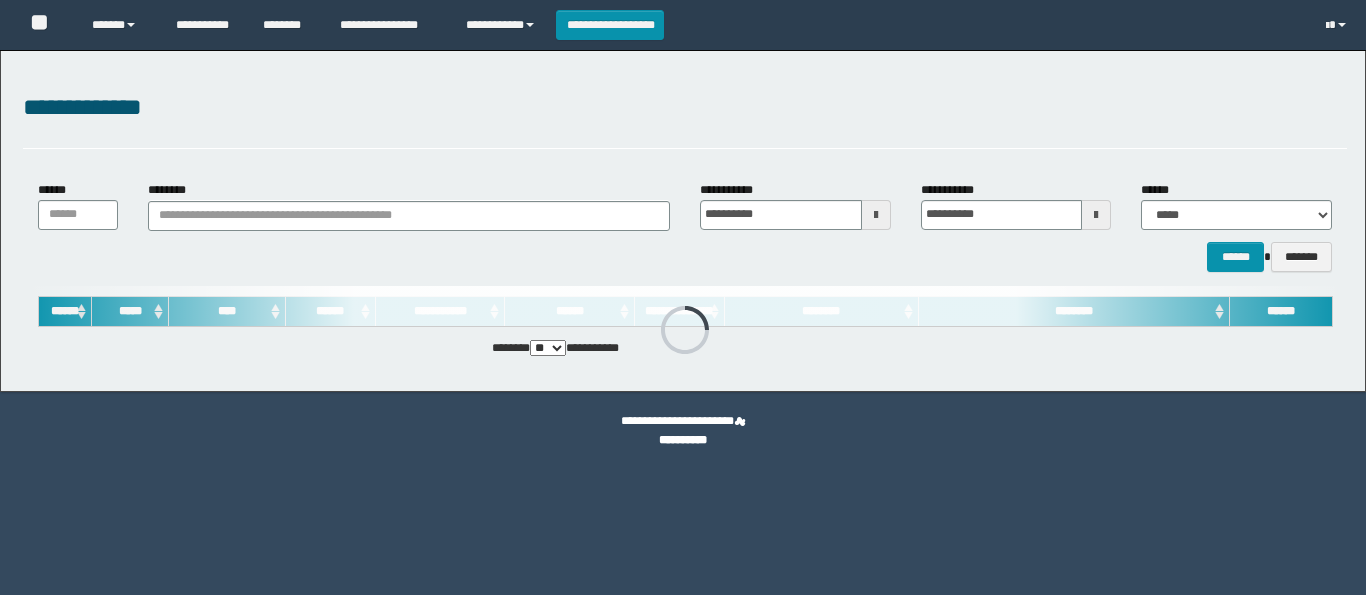 scroll, scrollTop: 0, scrollLeft: 0, axis: both 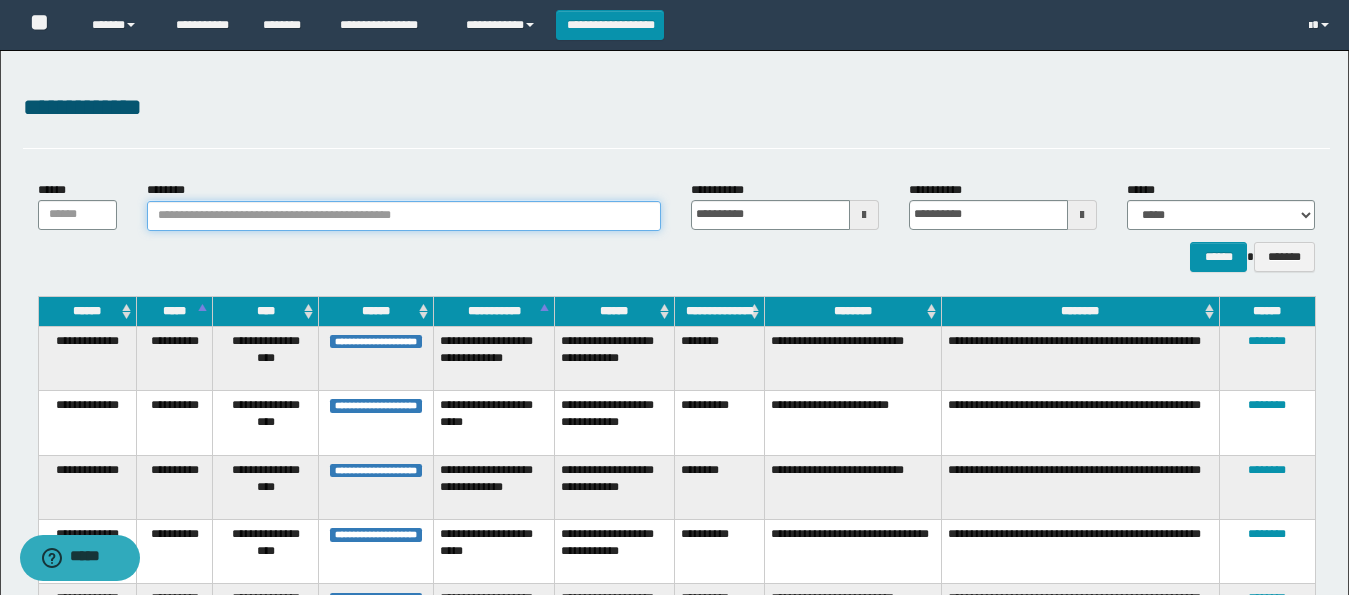 click on "********" at bounding box center [404, 216] 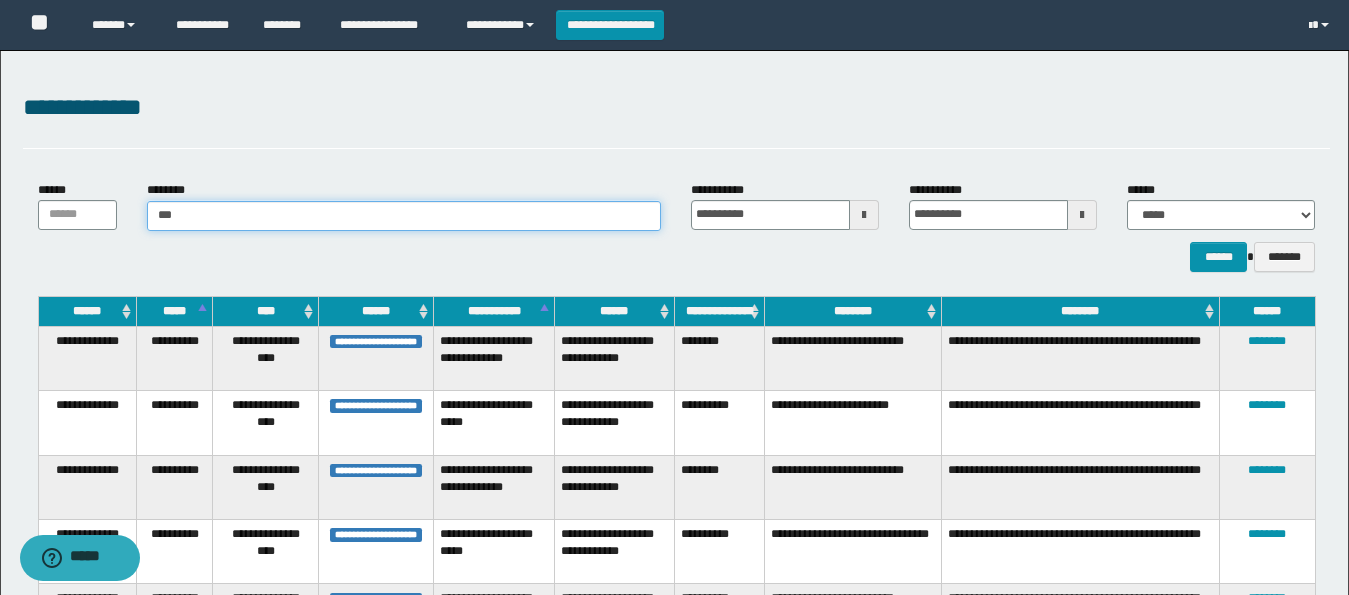 type on "****" 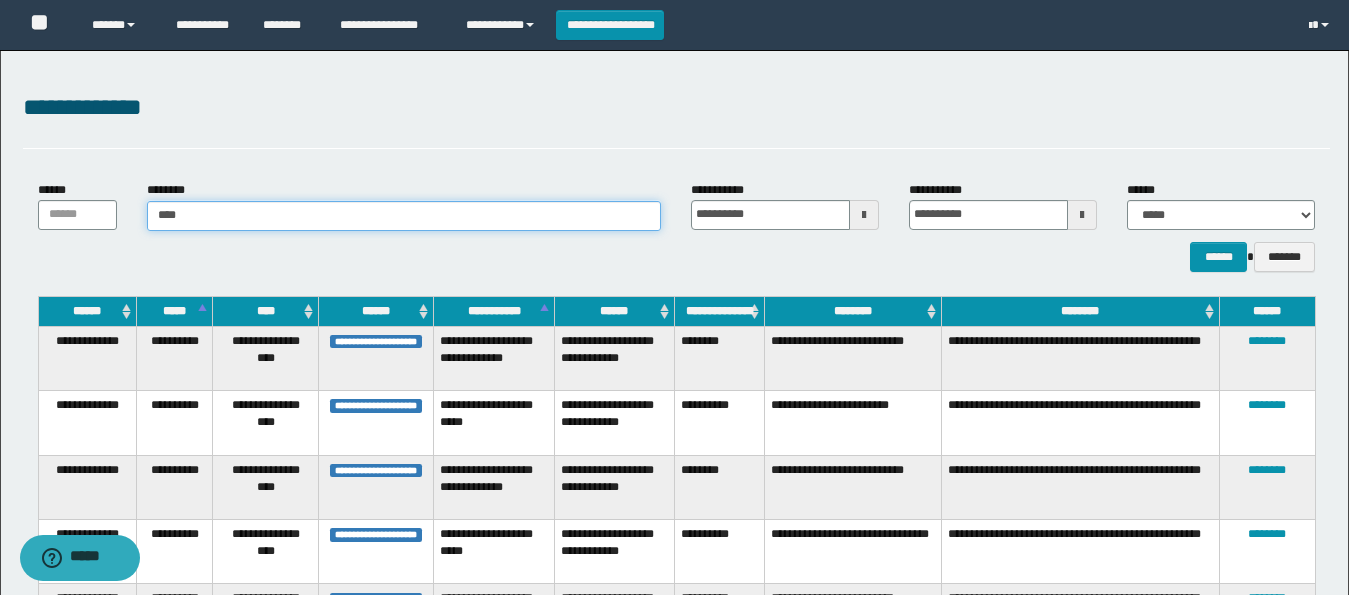 type on "****" 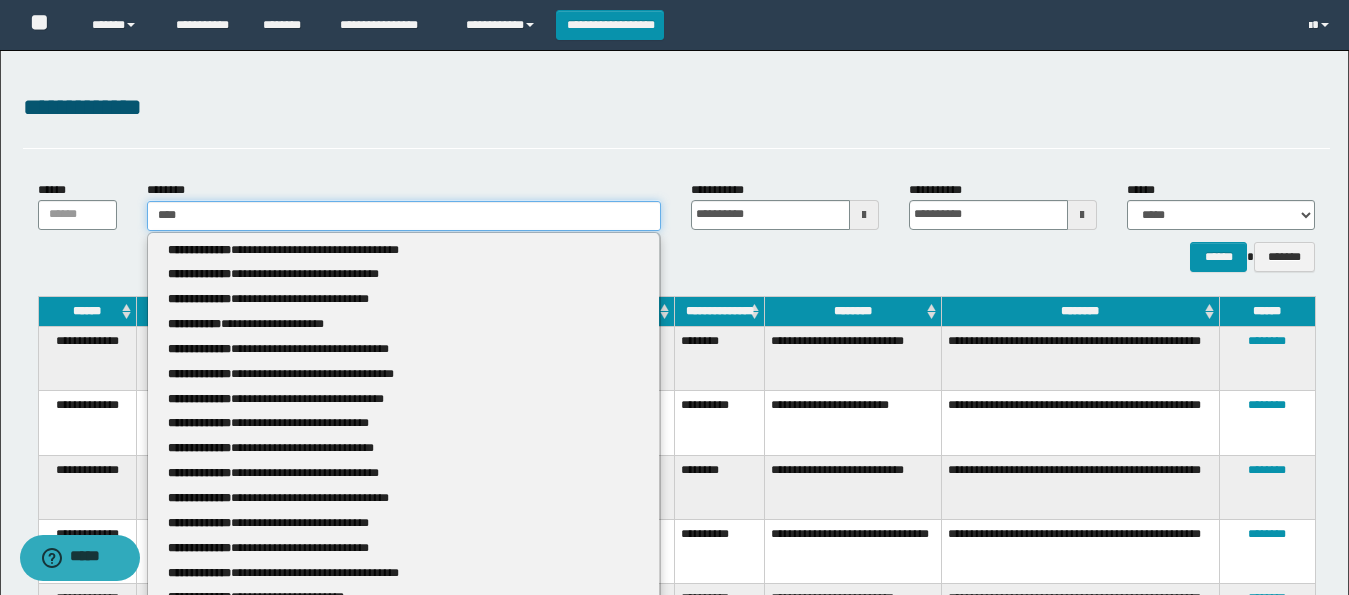 type 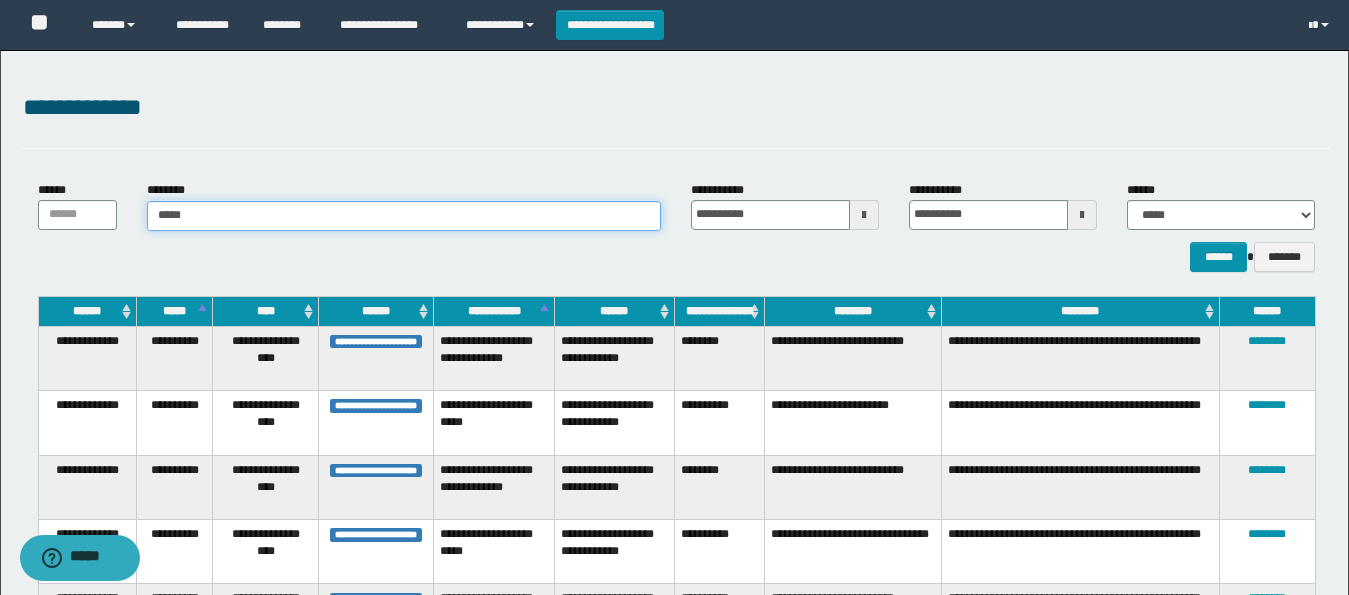 type on "*****" 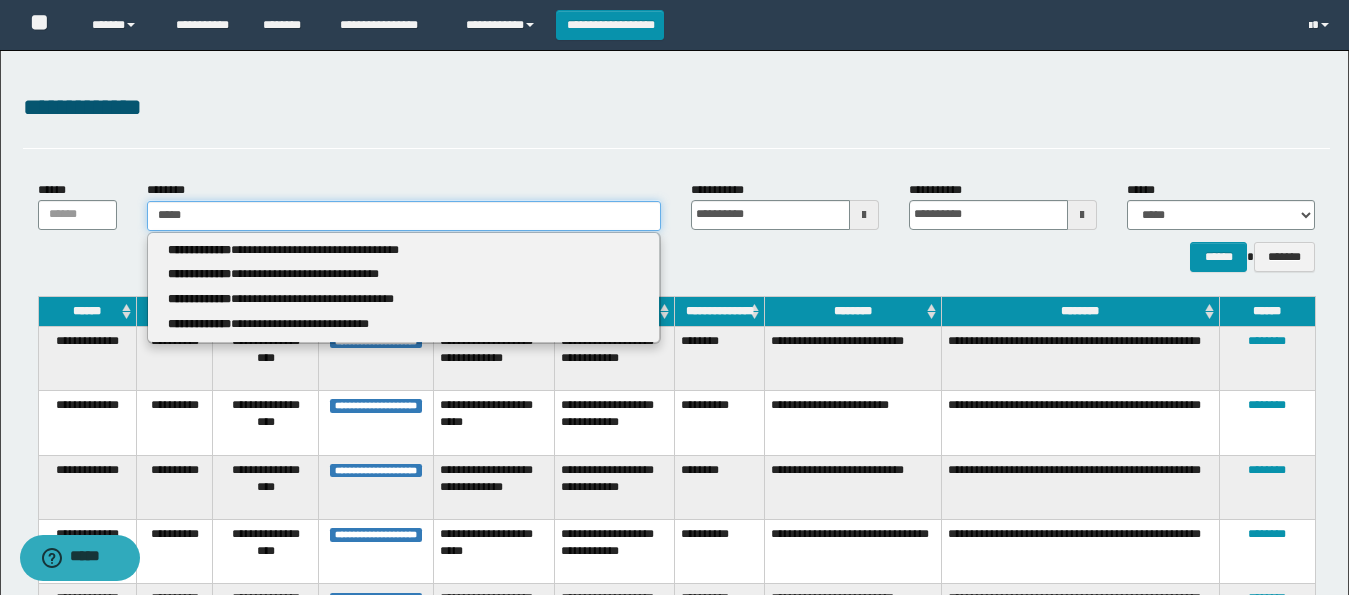 type 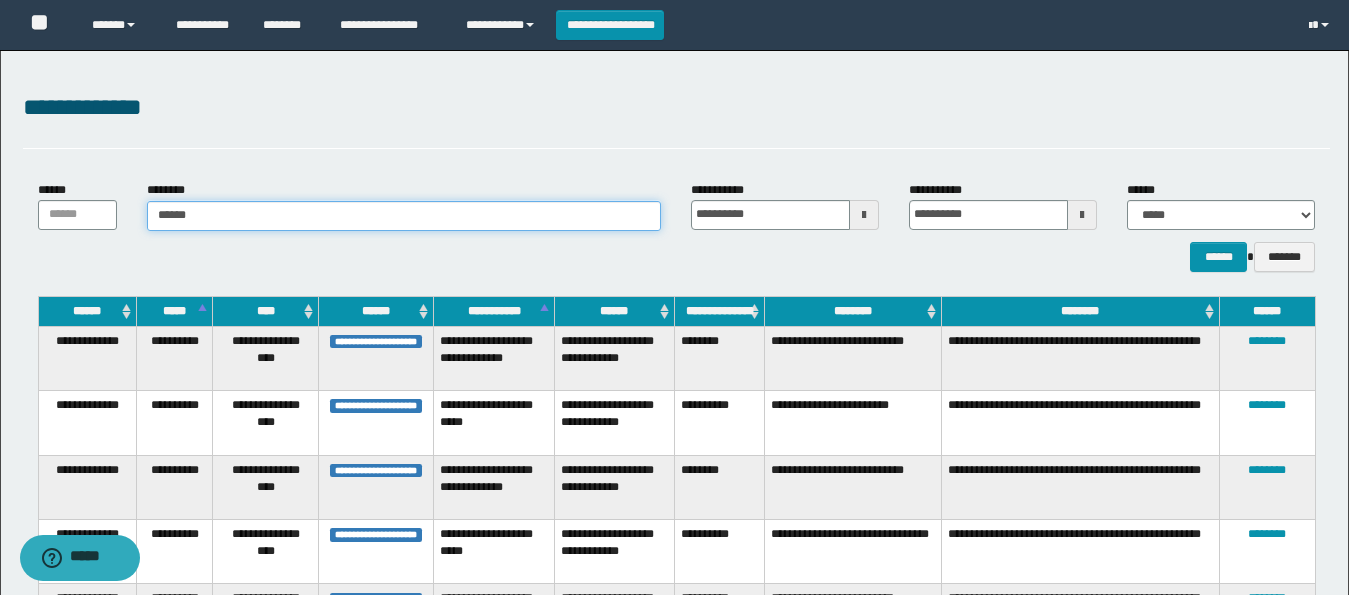 type on "*******" 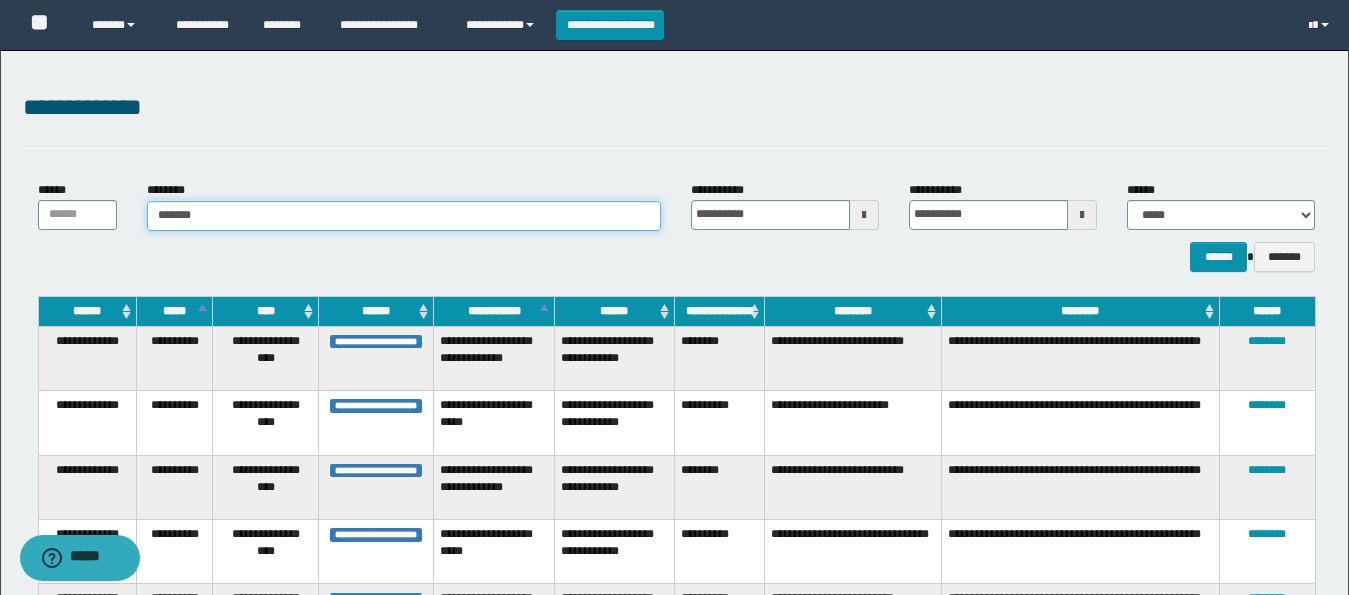 type on "*******" 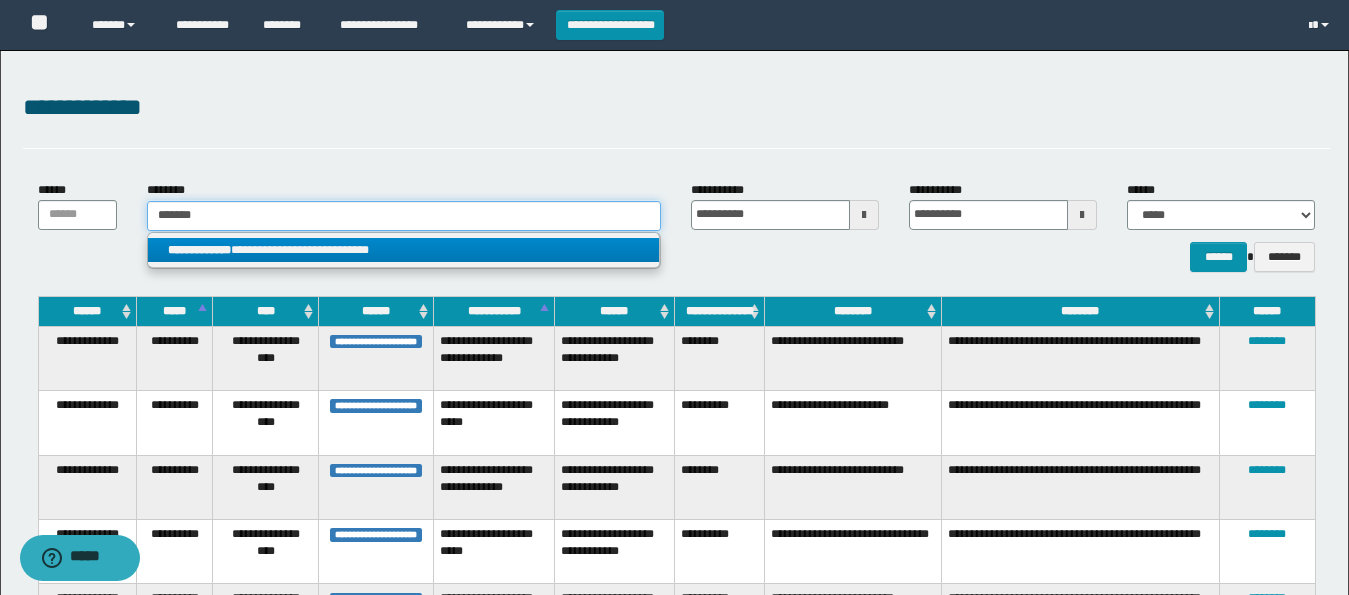 type on "*******" 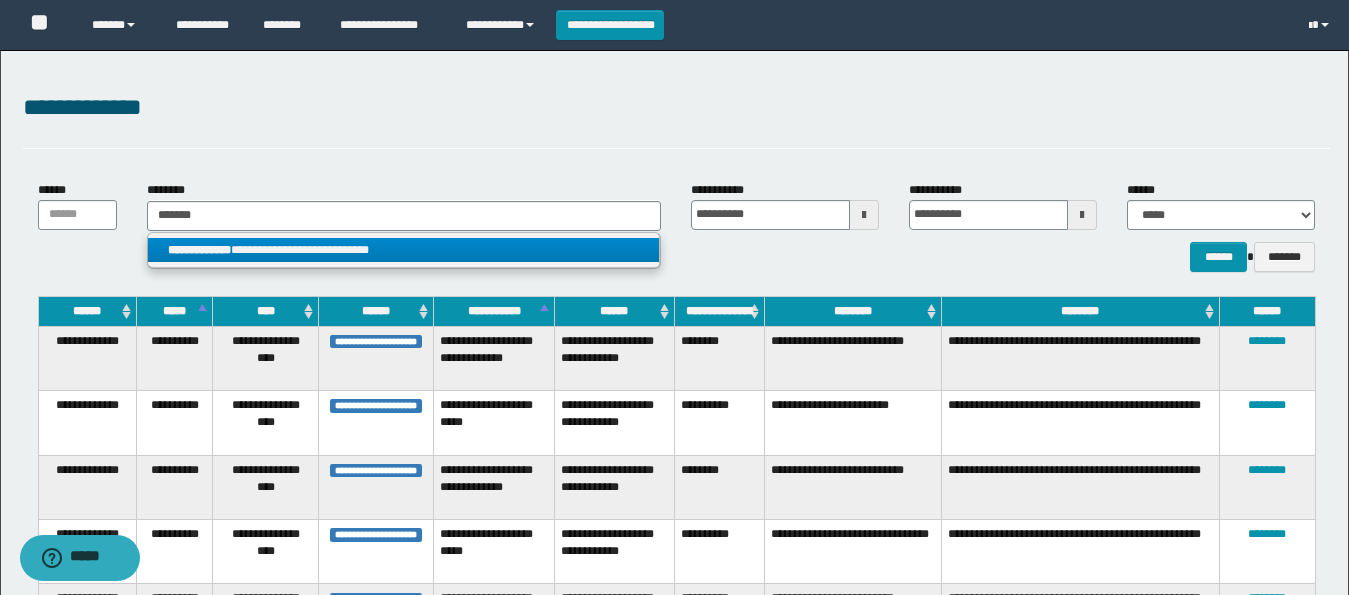 click on "**********" at bounding box center (404, 250) 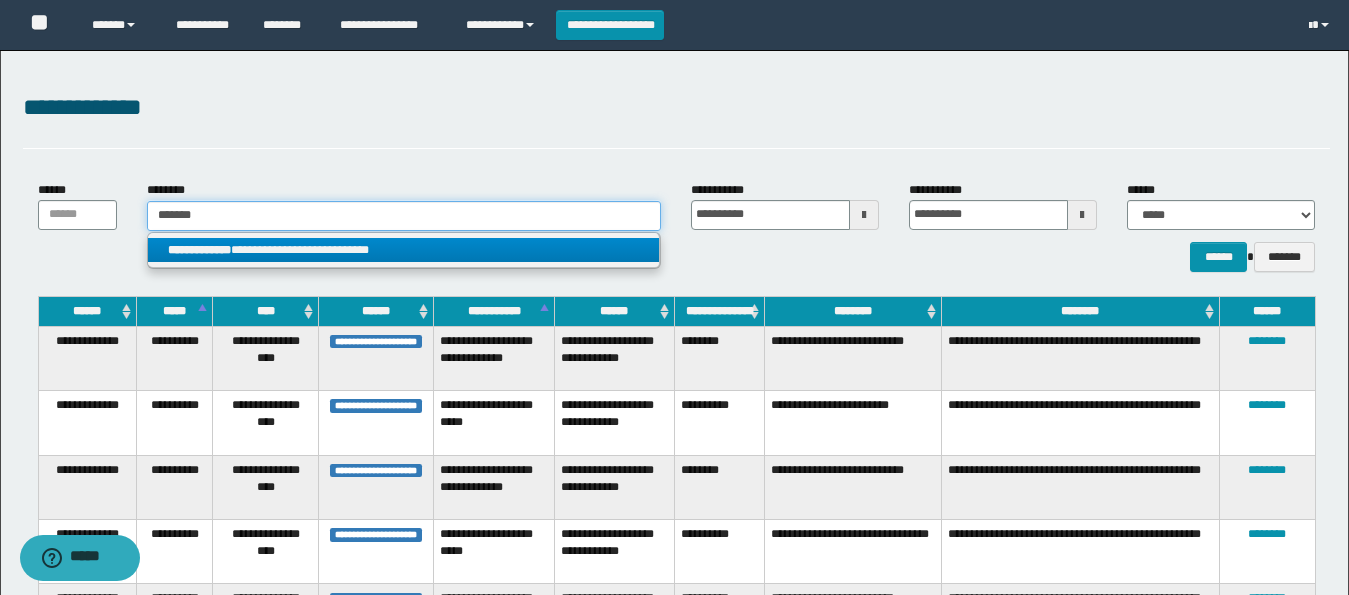 type 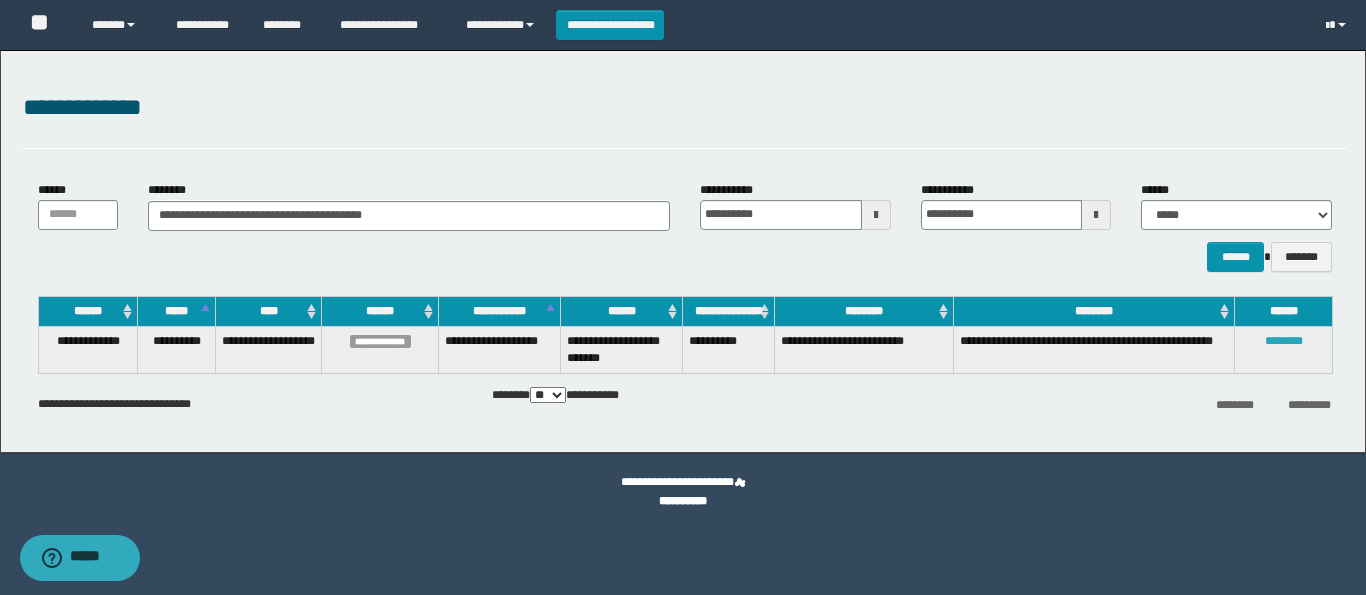 click on "********" at bounding box center (1284, 341) 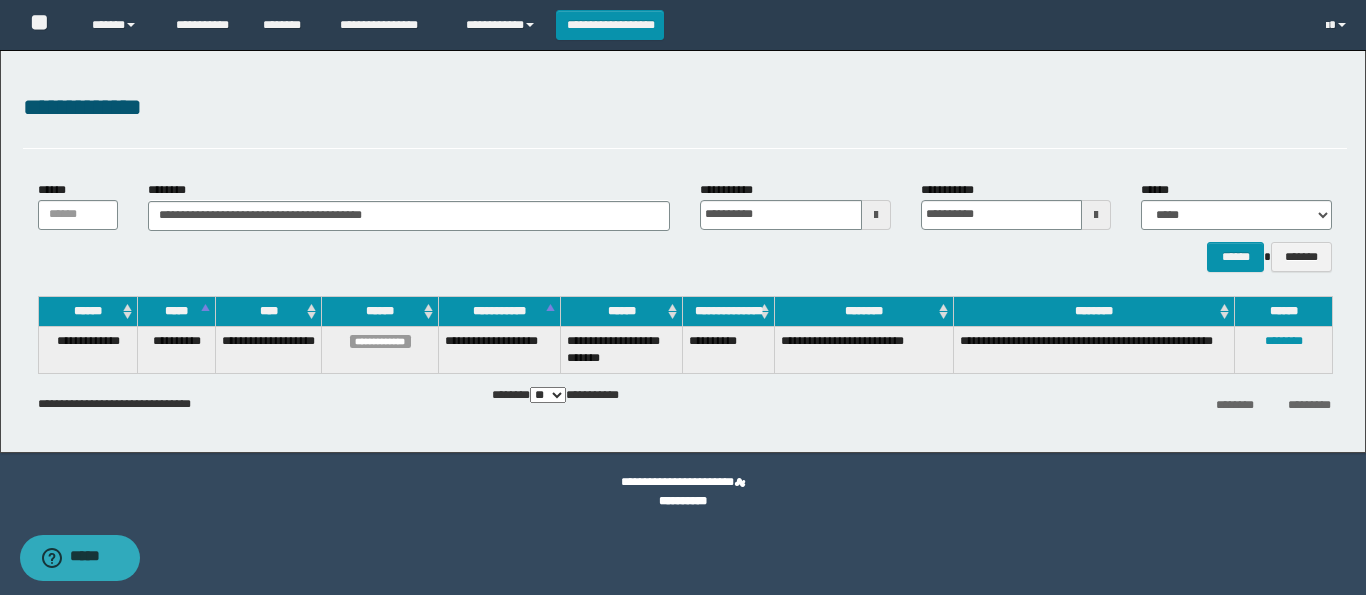 click on "**" at bounding box center [39, 22] 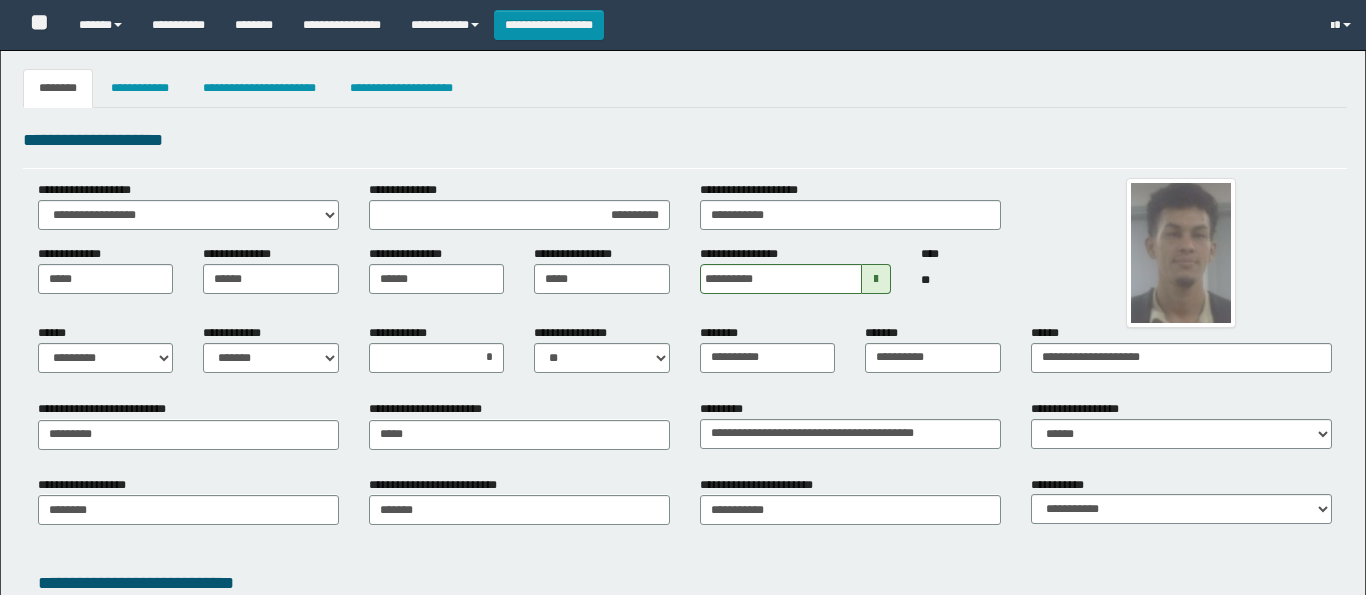 select on "*" 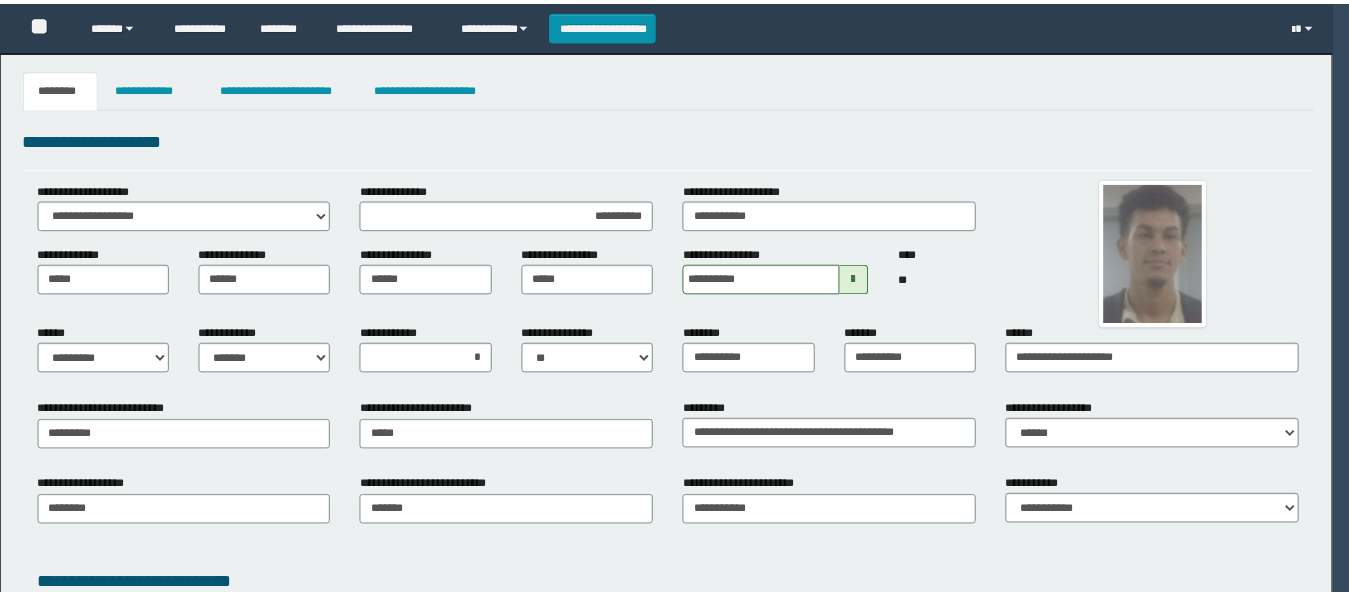 scroll, scrollTop: 0, scrollLeft: 0, axis: both 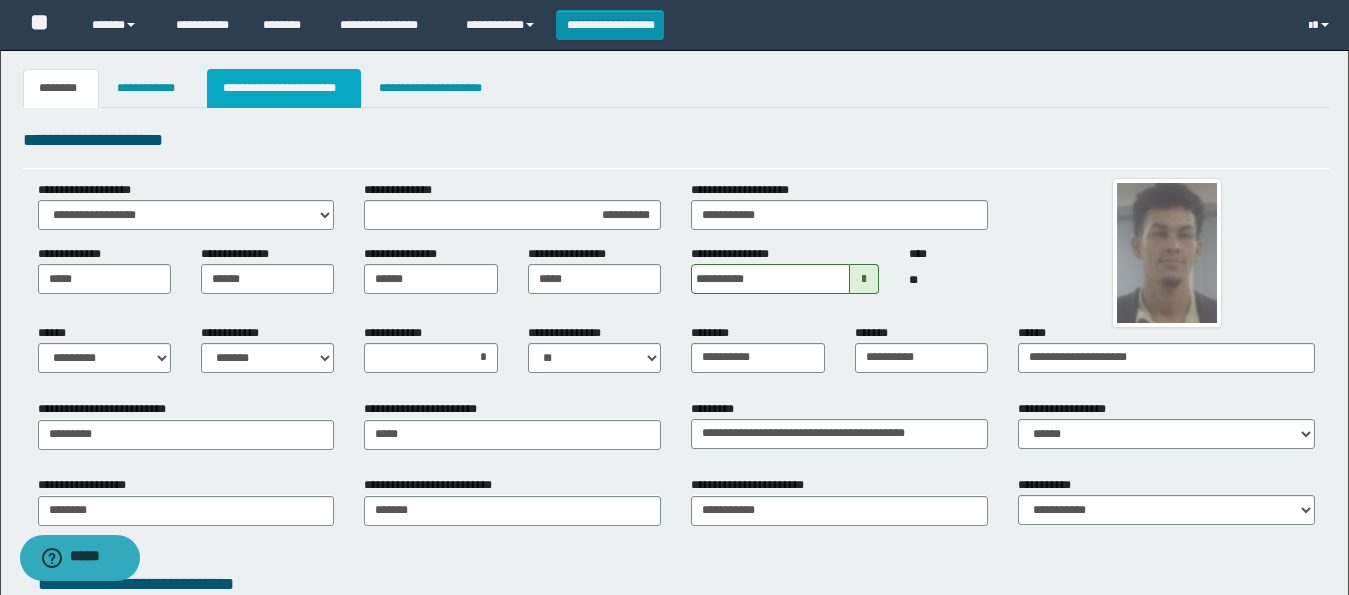 click on "**********" at bounding box center (284, 88) 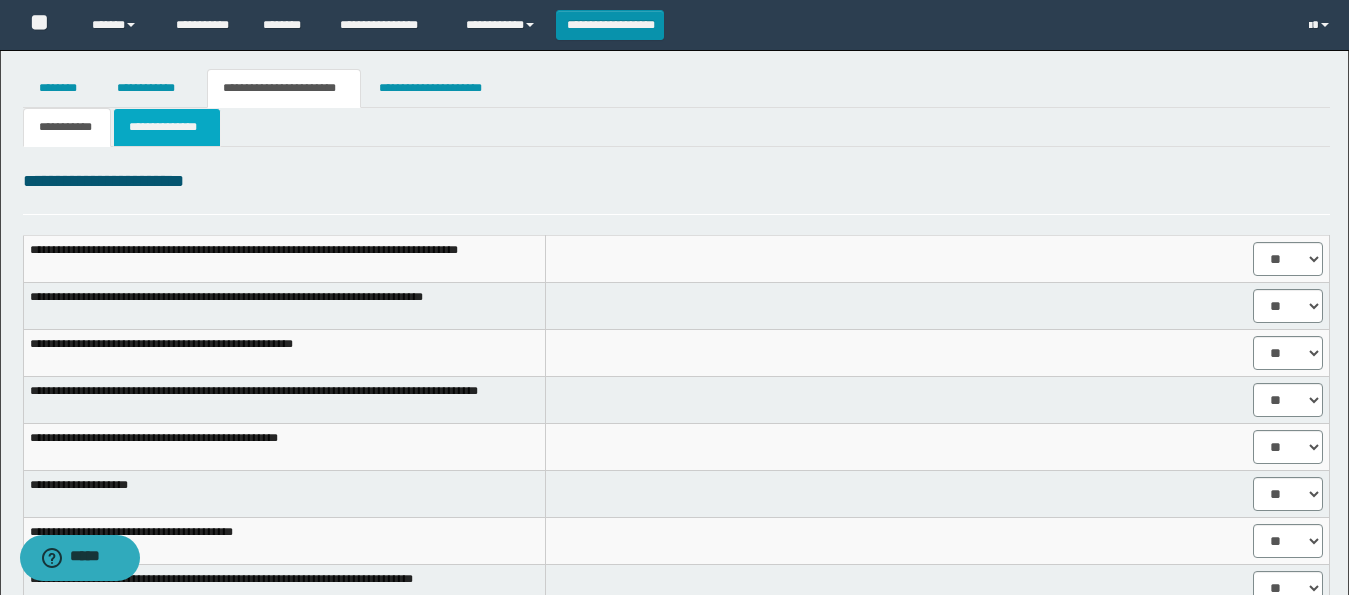 click on "**********" at bounding box center [167, 127] 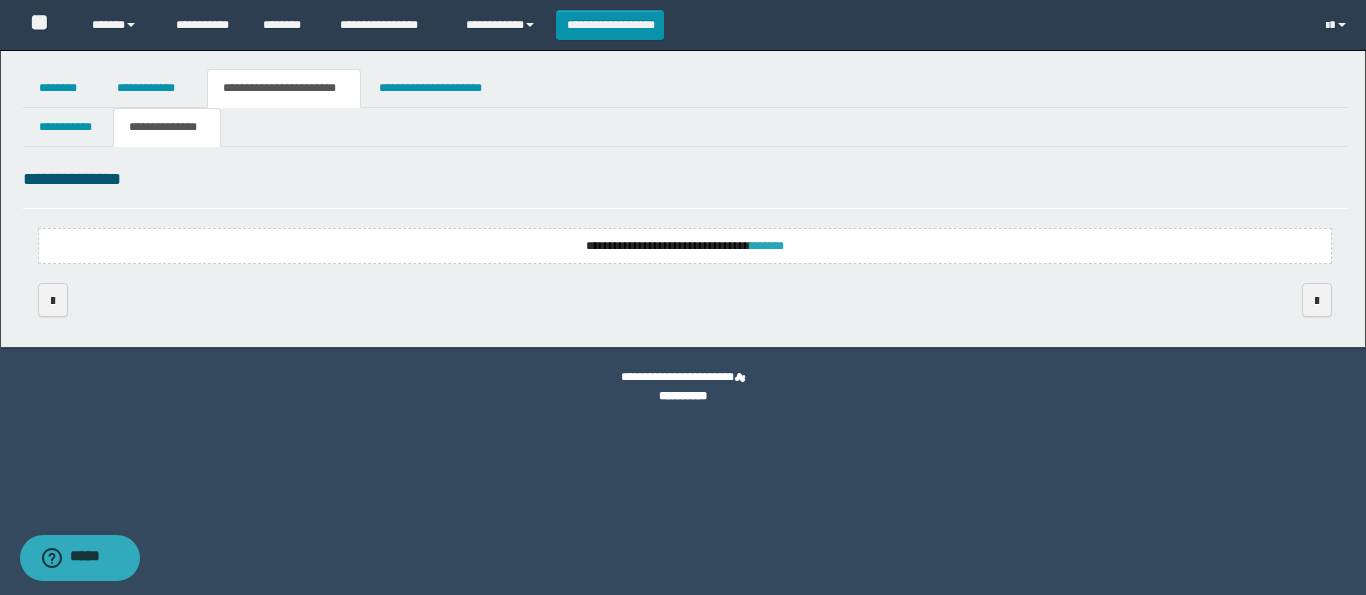 click on "*******" at bounding box center [767, 246] 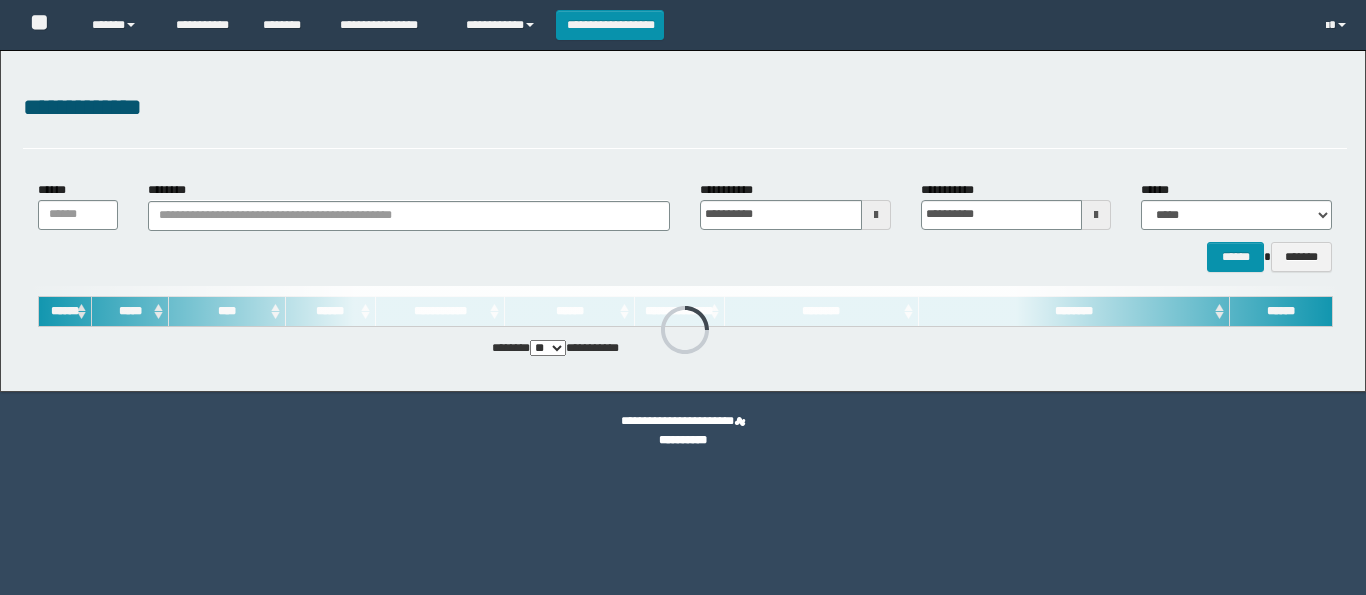 scroll, scrollTop: 0, scrollLeft: 0, axis: both 